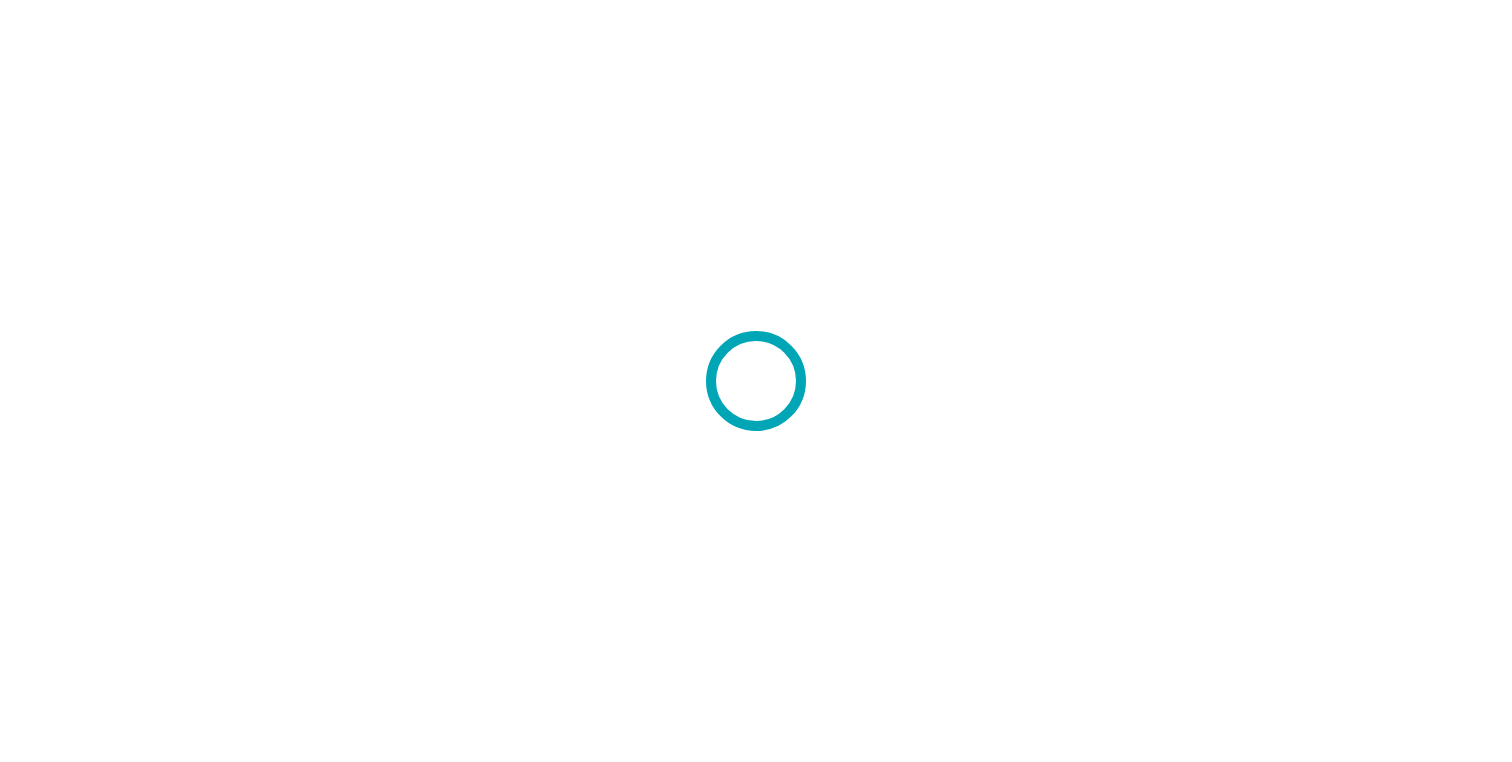 scroll, scrollTop: 0, scrollLeft: 0, axis: both 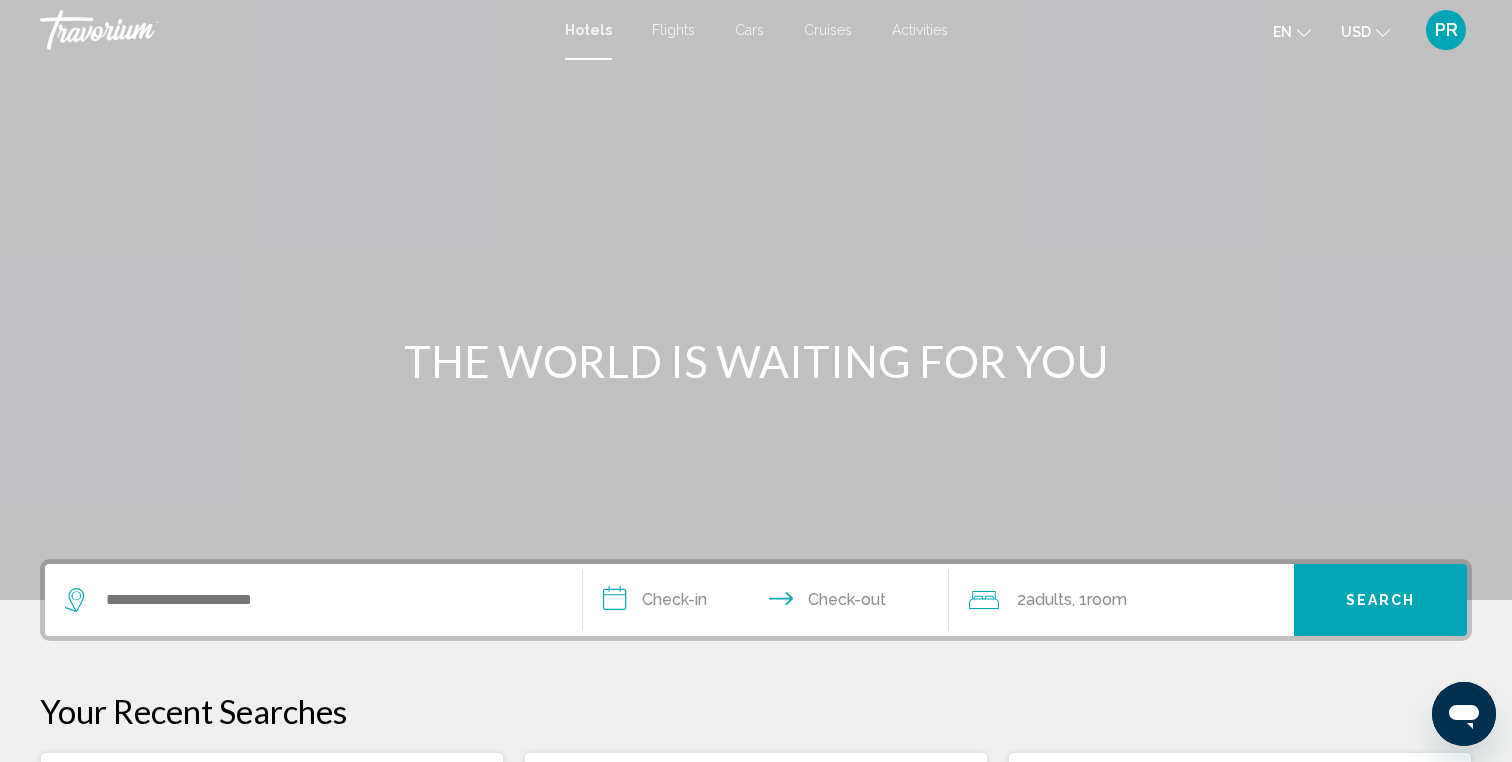 click on "Activities" at bounding box center (920, 30) 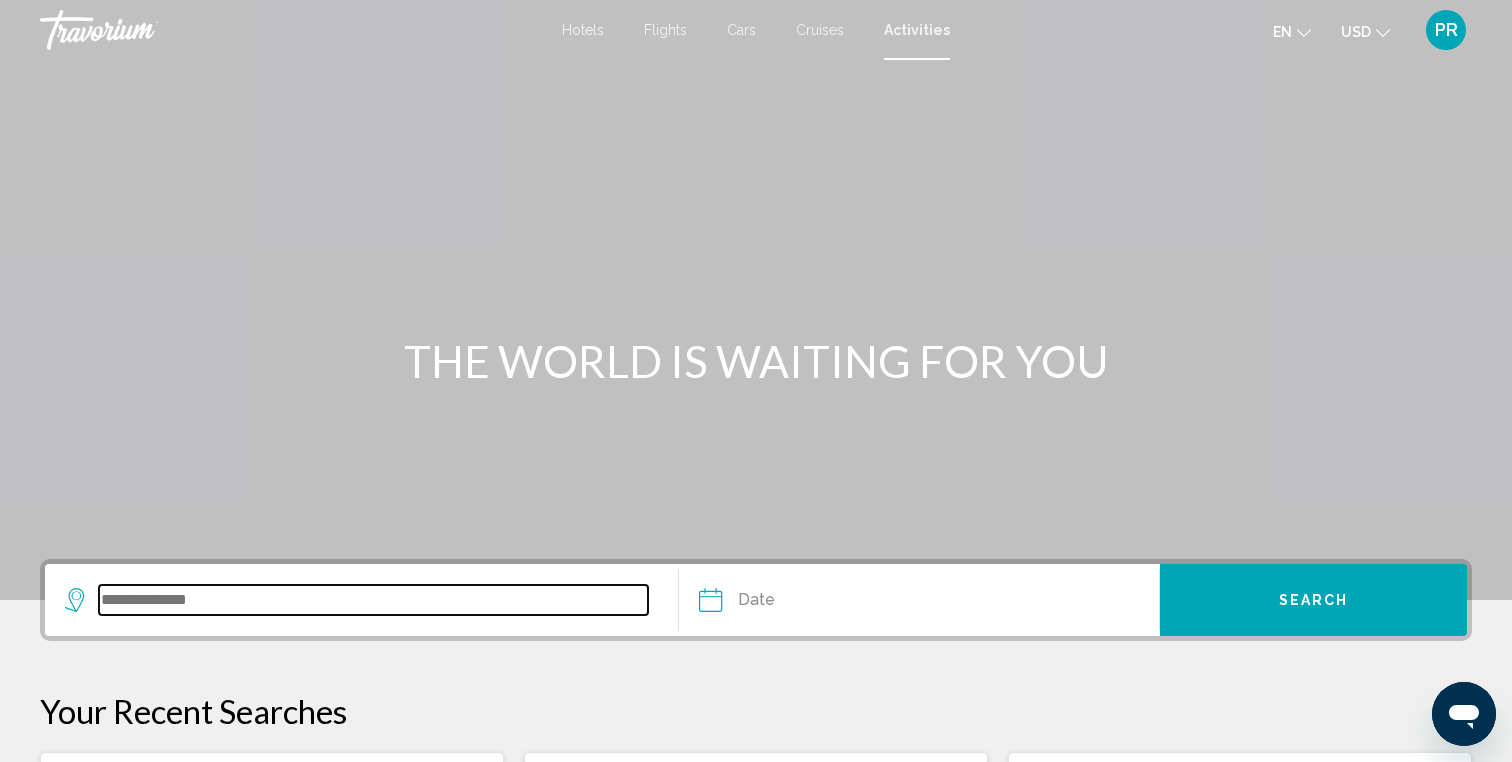 click at bounding box center (373, 600) 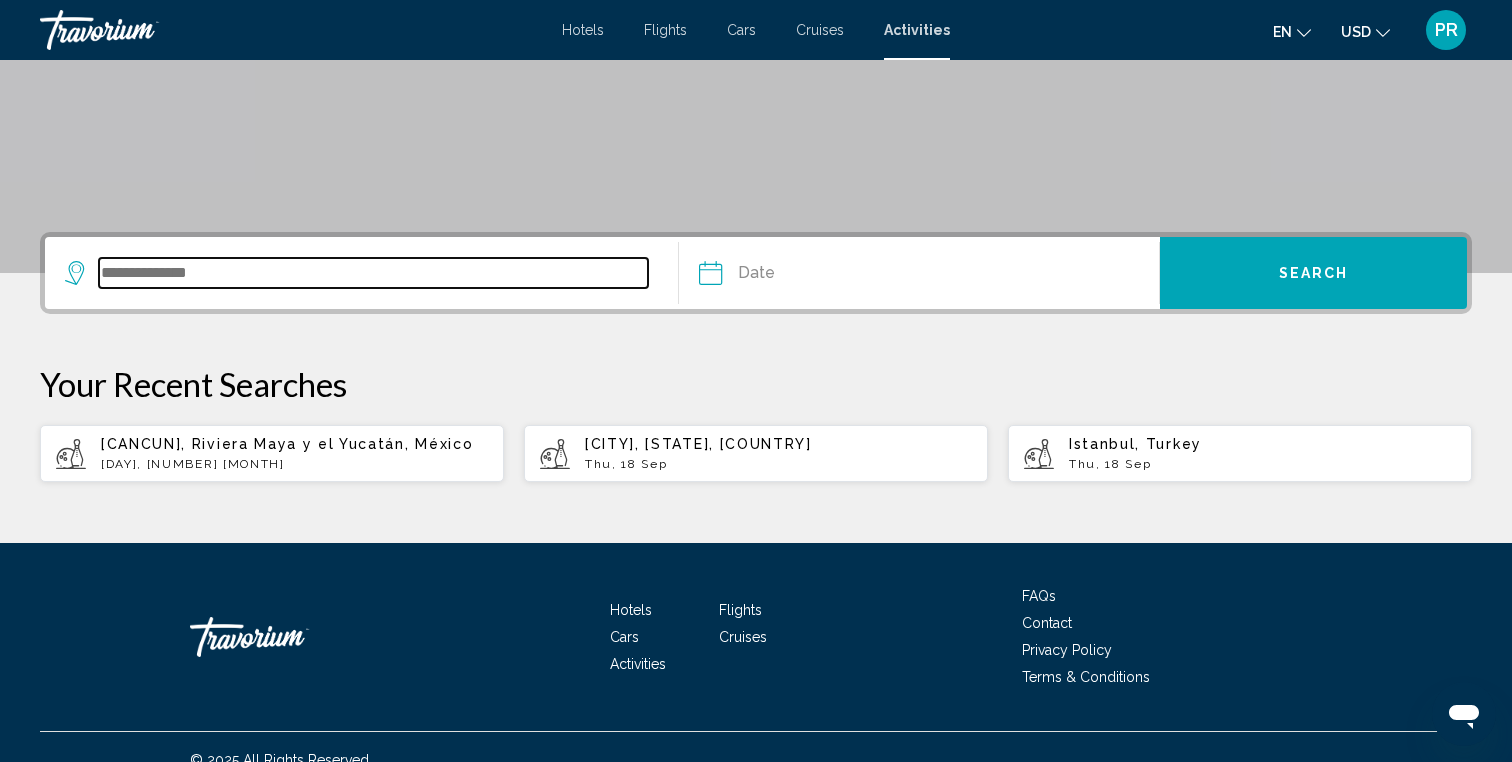 scroll, scrollTop: 353, scrollLeft: 0, axis: vertical 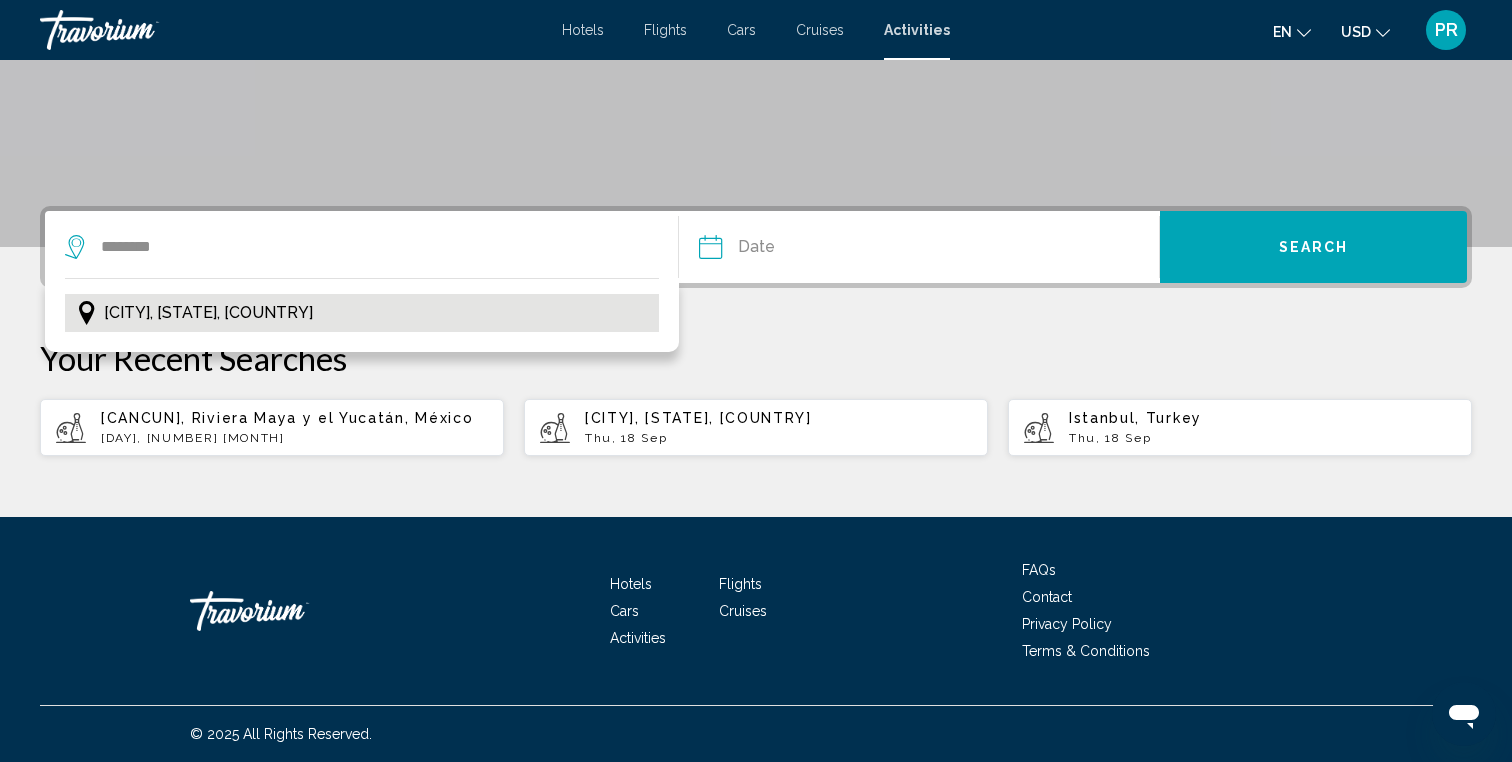 click on "[CITY], [STATE], [COUNTRY]" at bounding box center [362, 313] 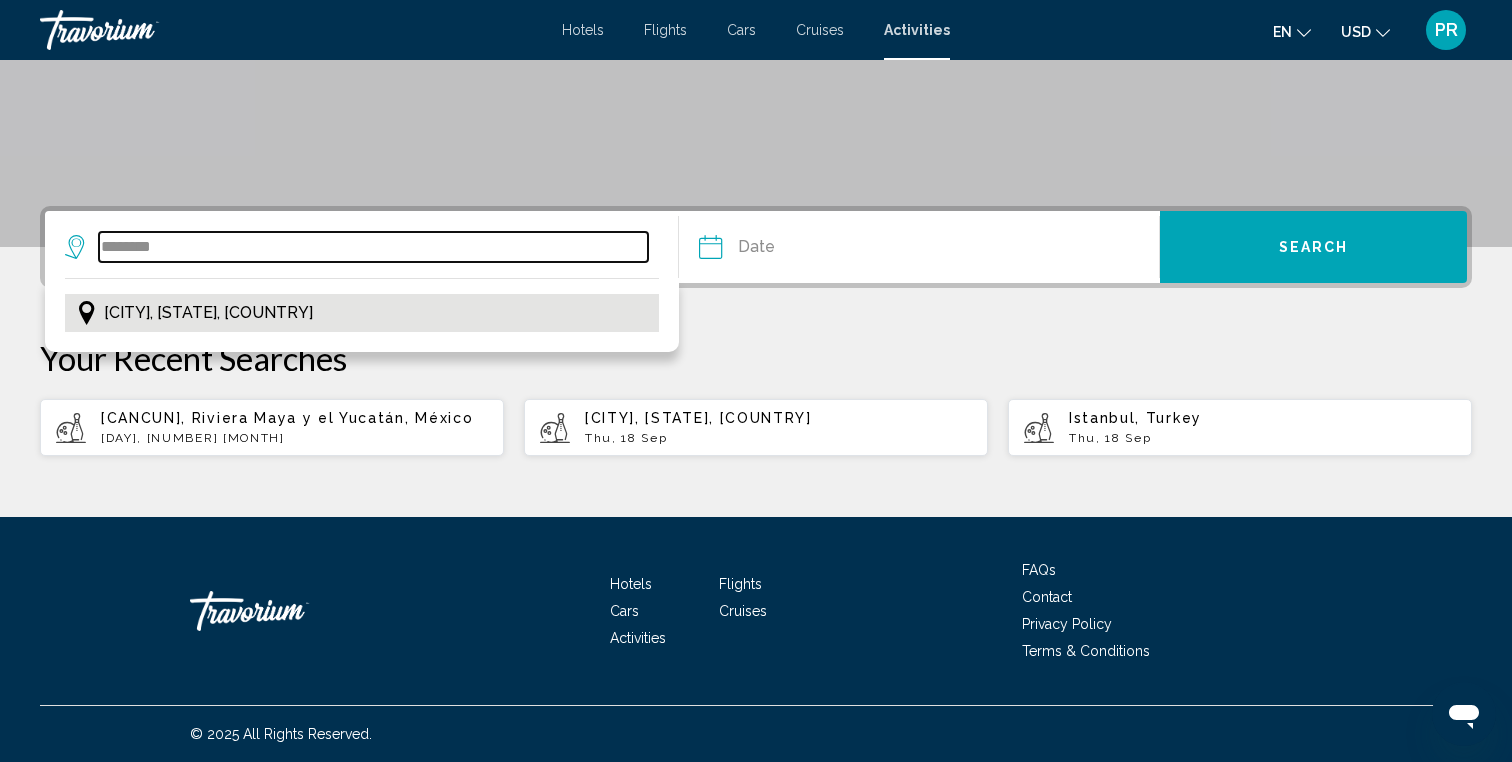 type on "**********" 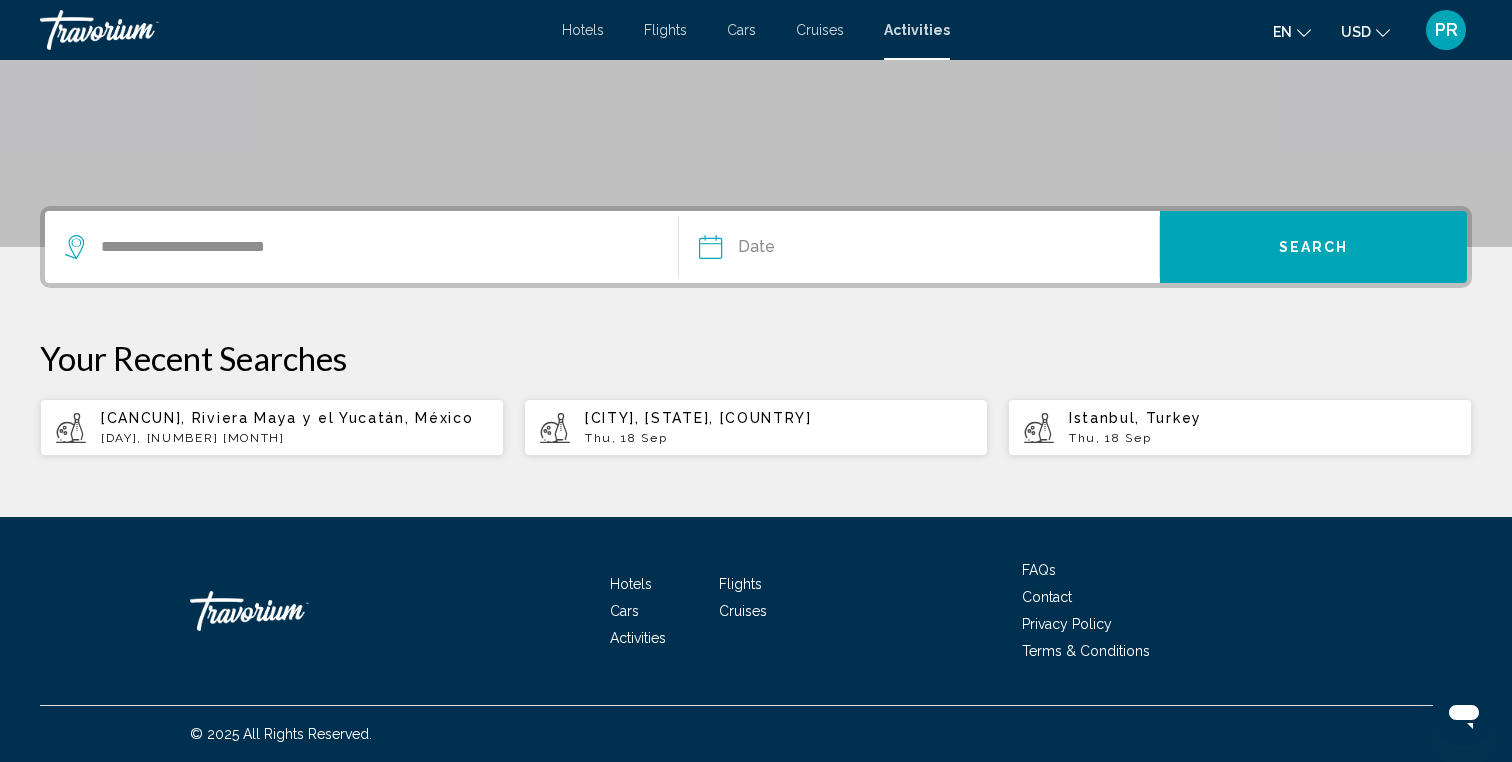 click at bounding box center (813, 250) 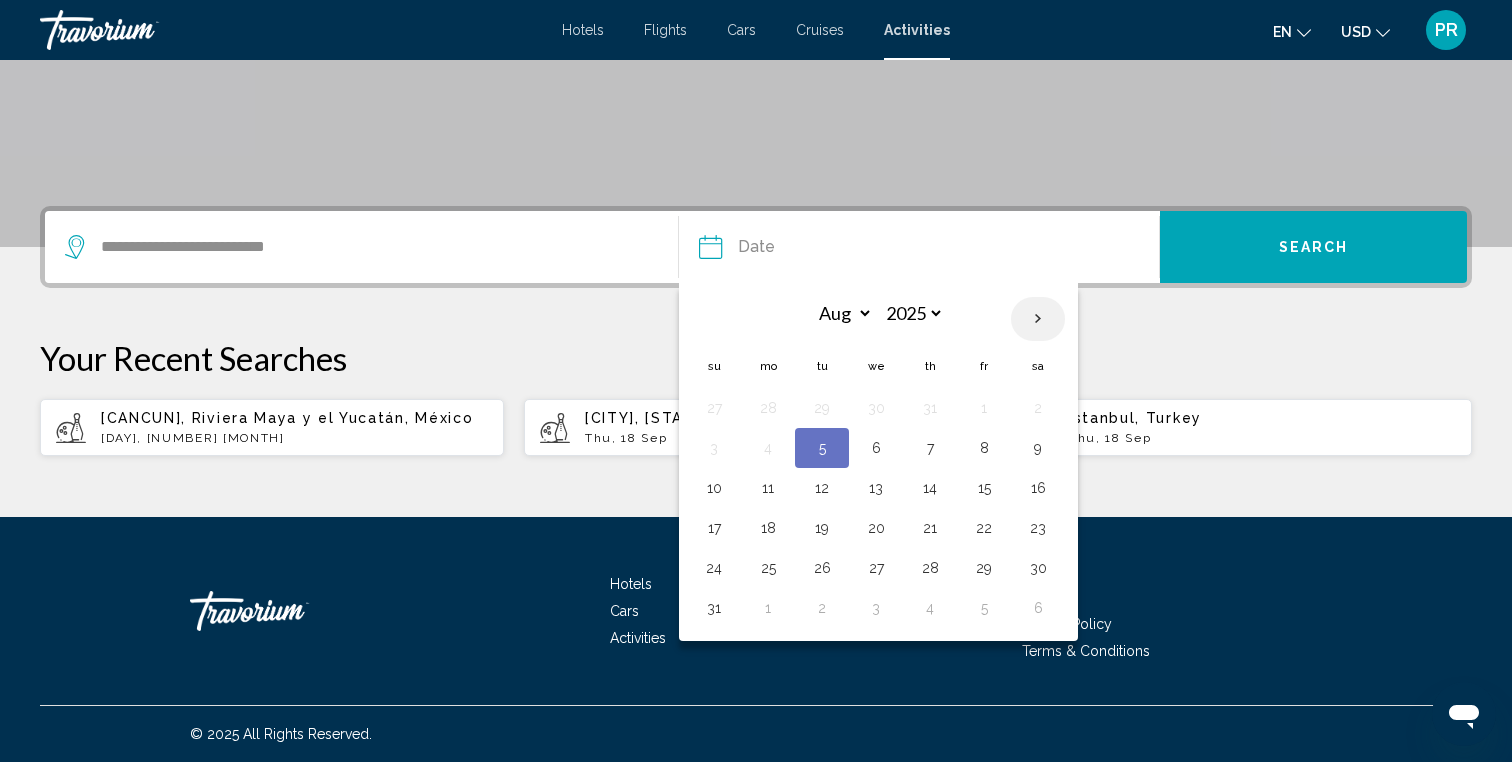 click at bounding box center (1038, 319) 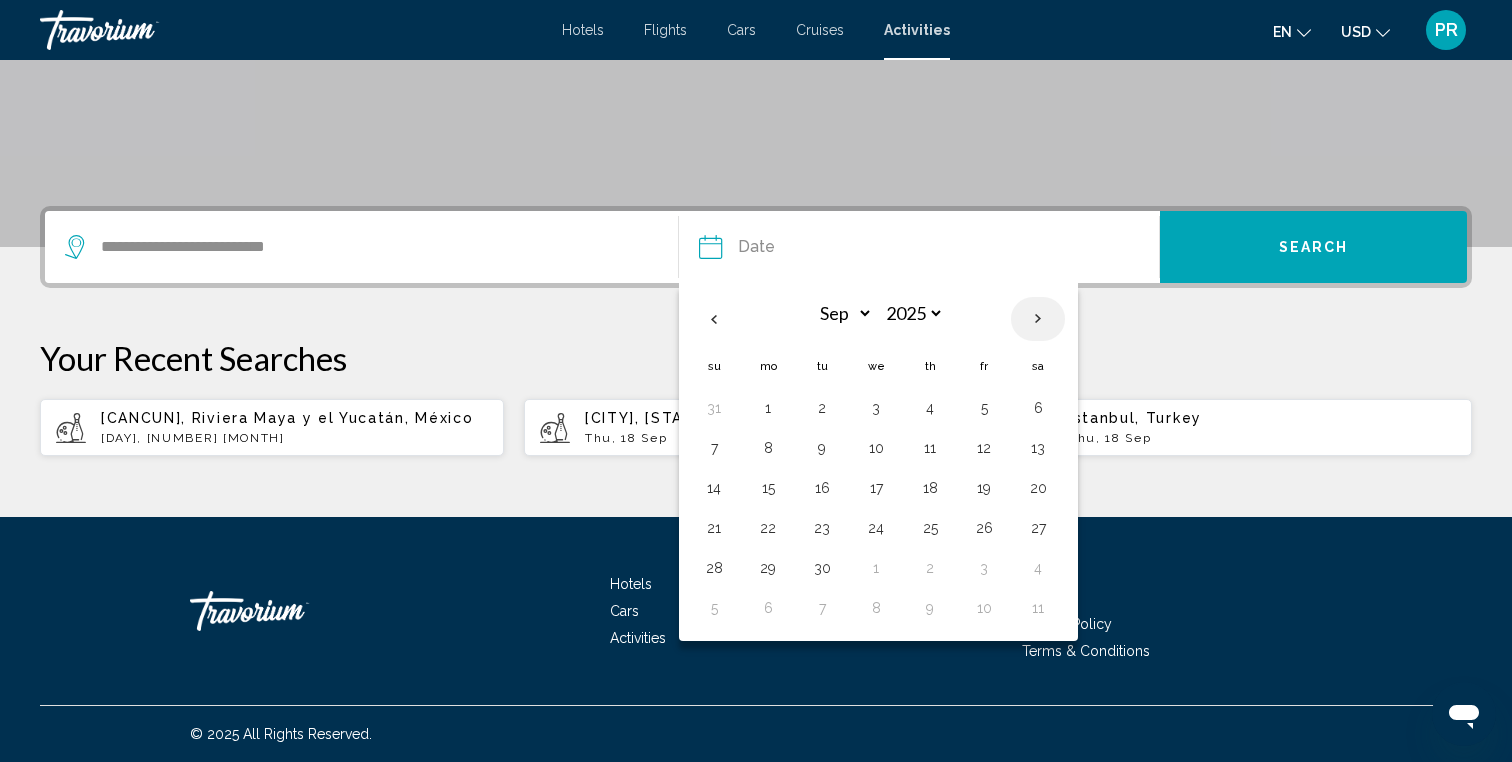 click at bounding box center (1038, 319) 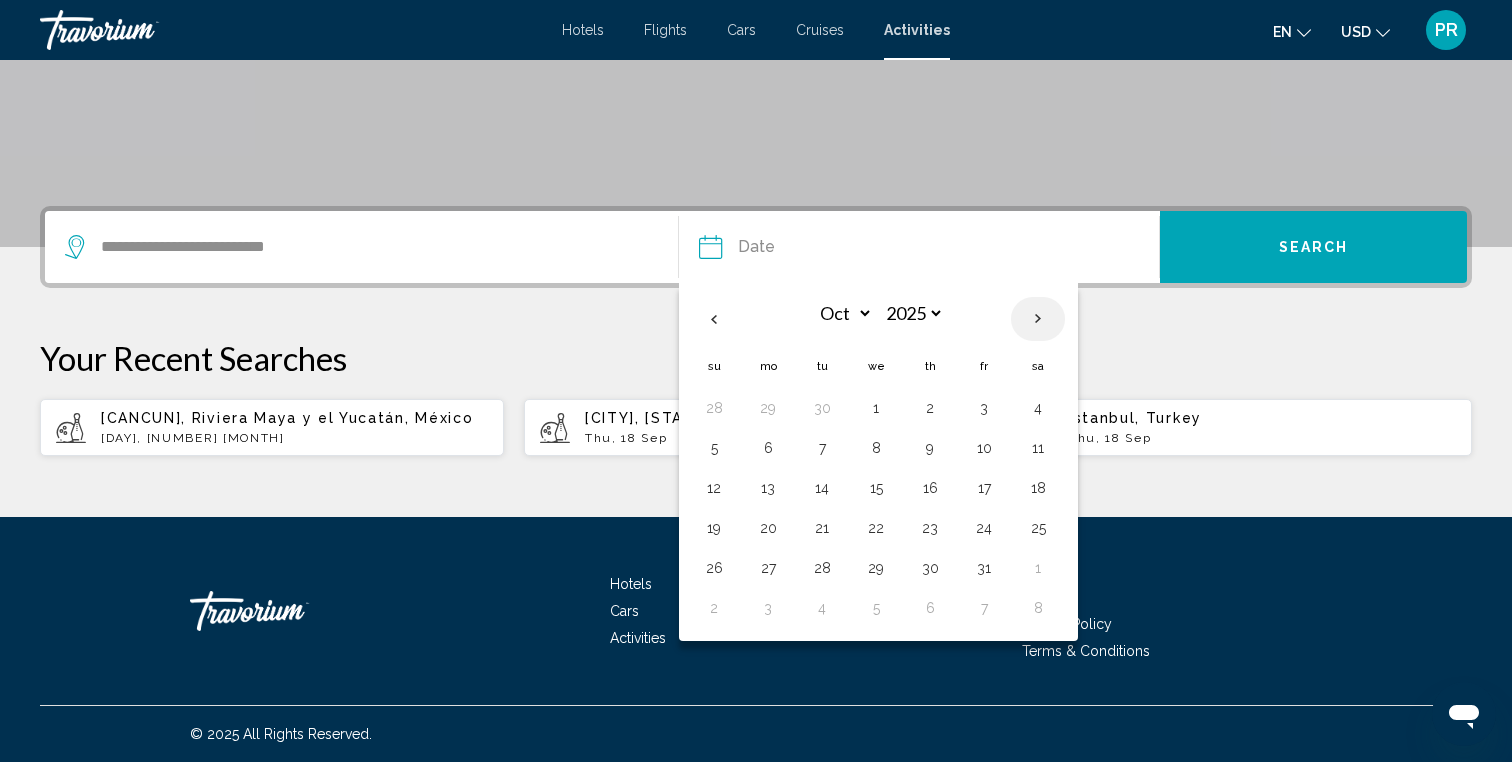 click at bounding box center [1038, 319] 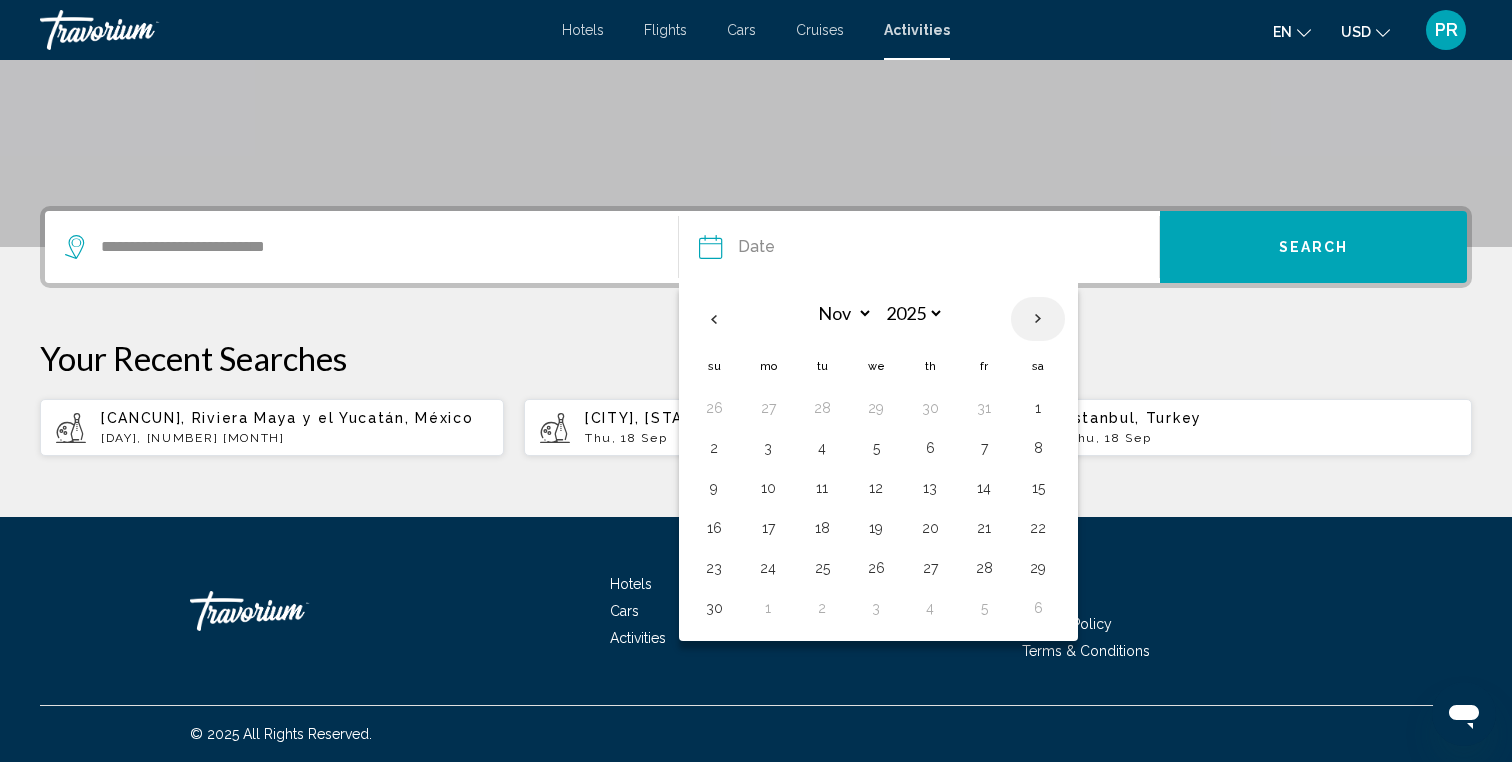 click at bounding box center (1038, 319) 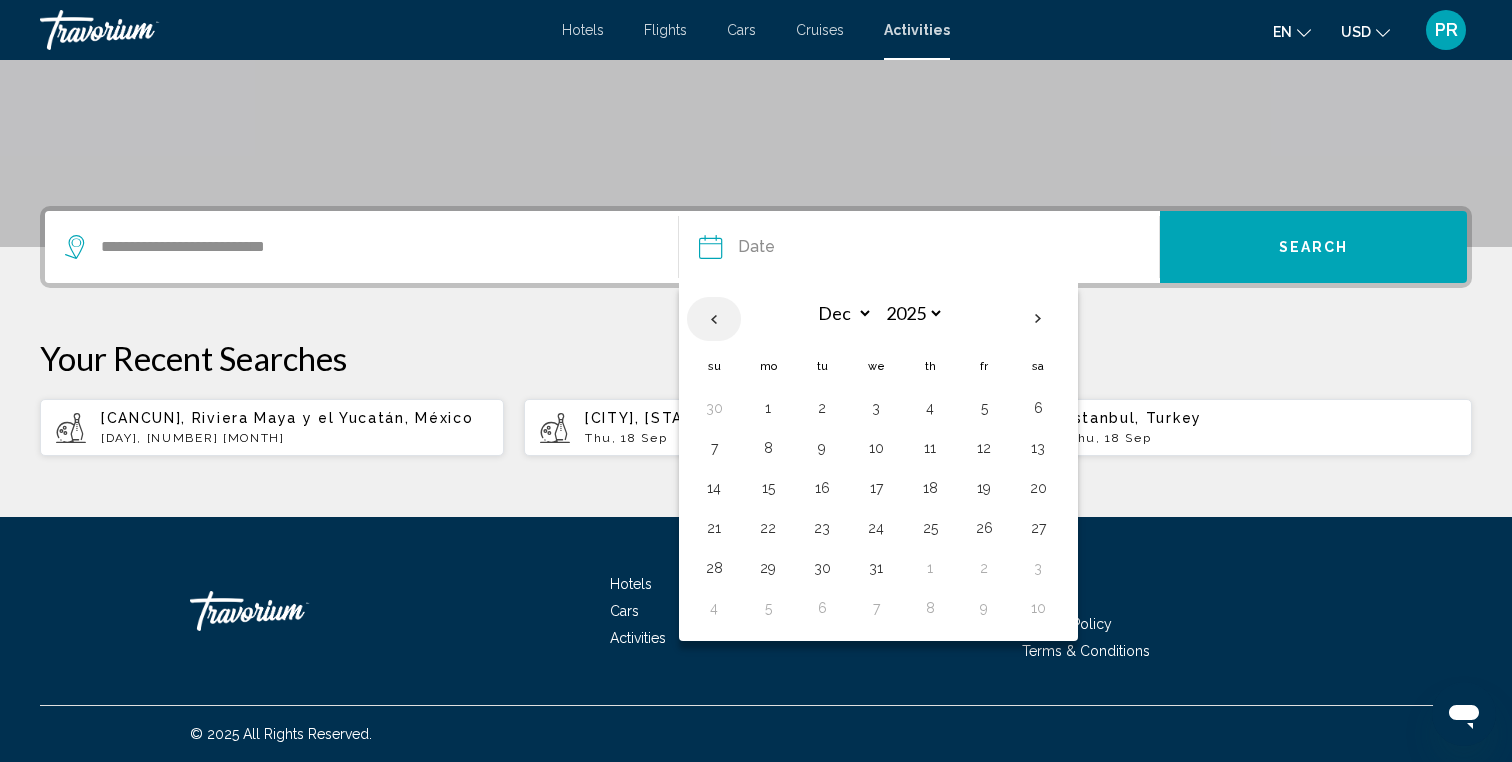 click at bounding box center (714, 319) 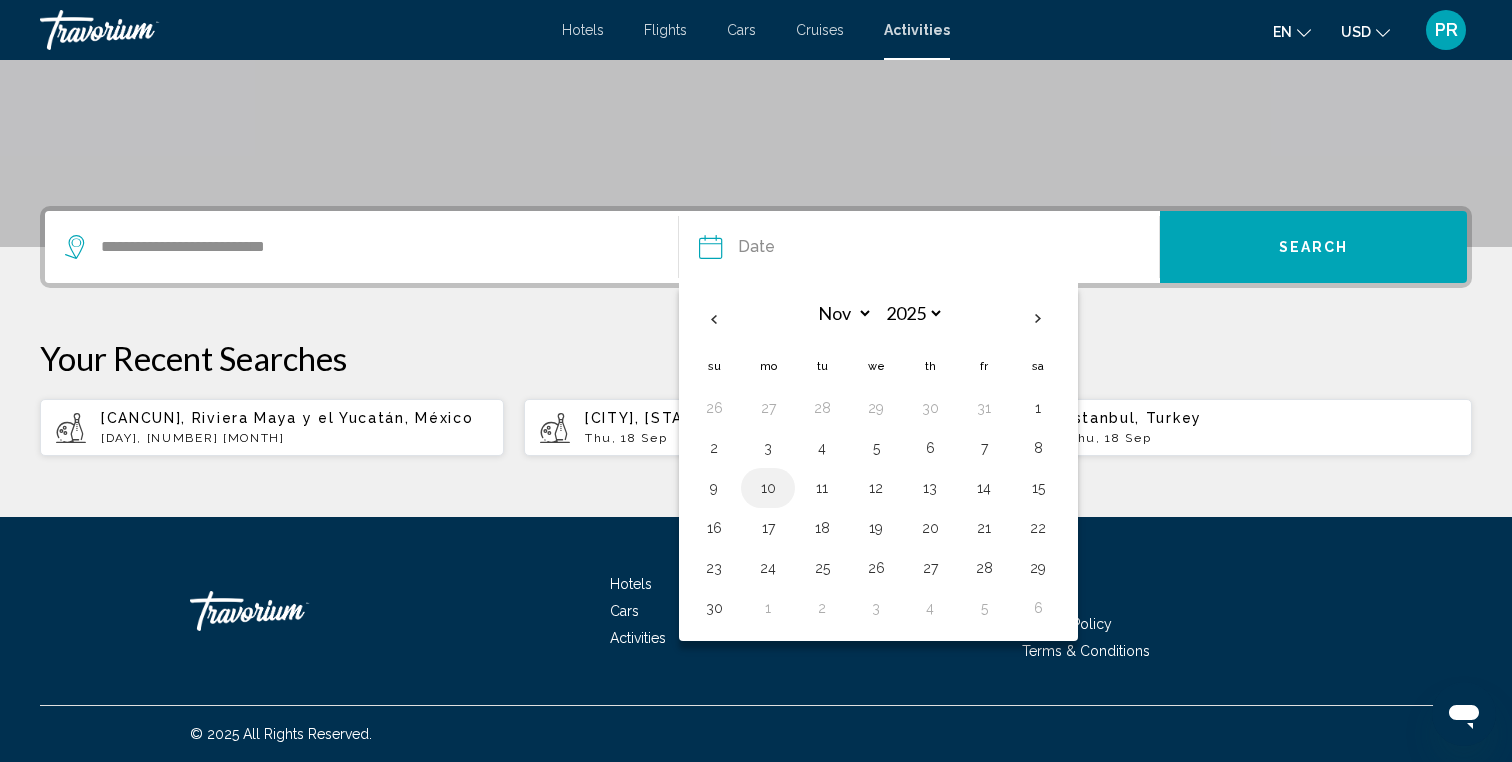 click on "10" at bounding box center (768, 488) 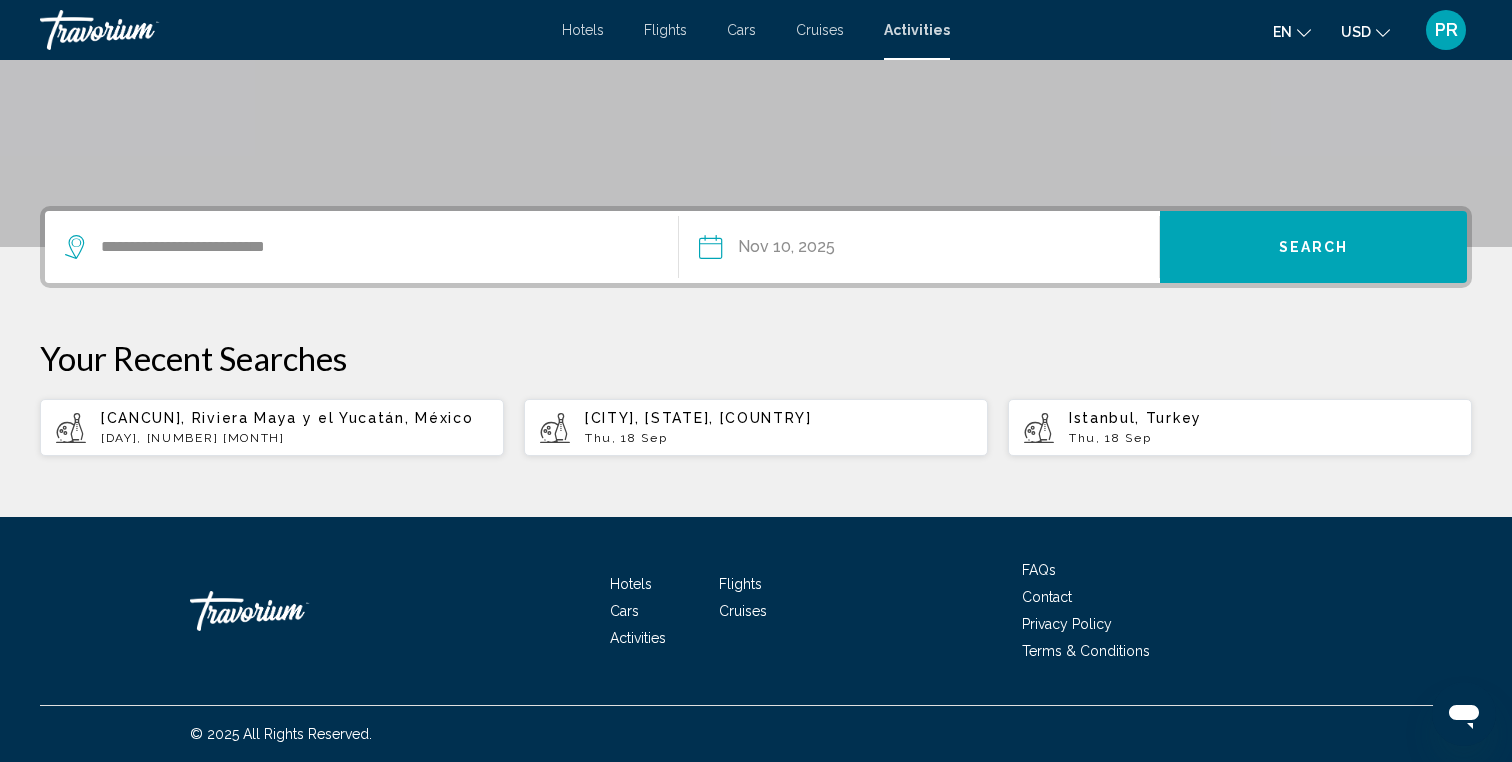 click on "Search" at bounding box center [1313, 247] 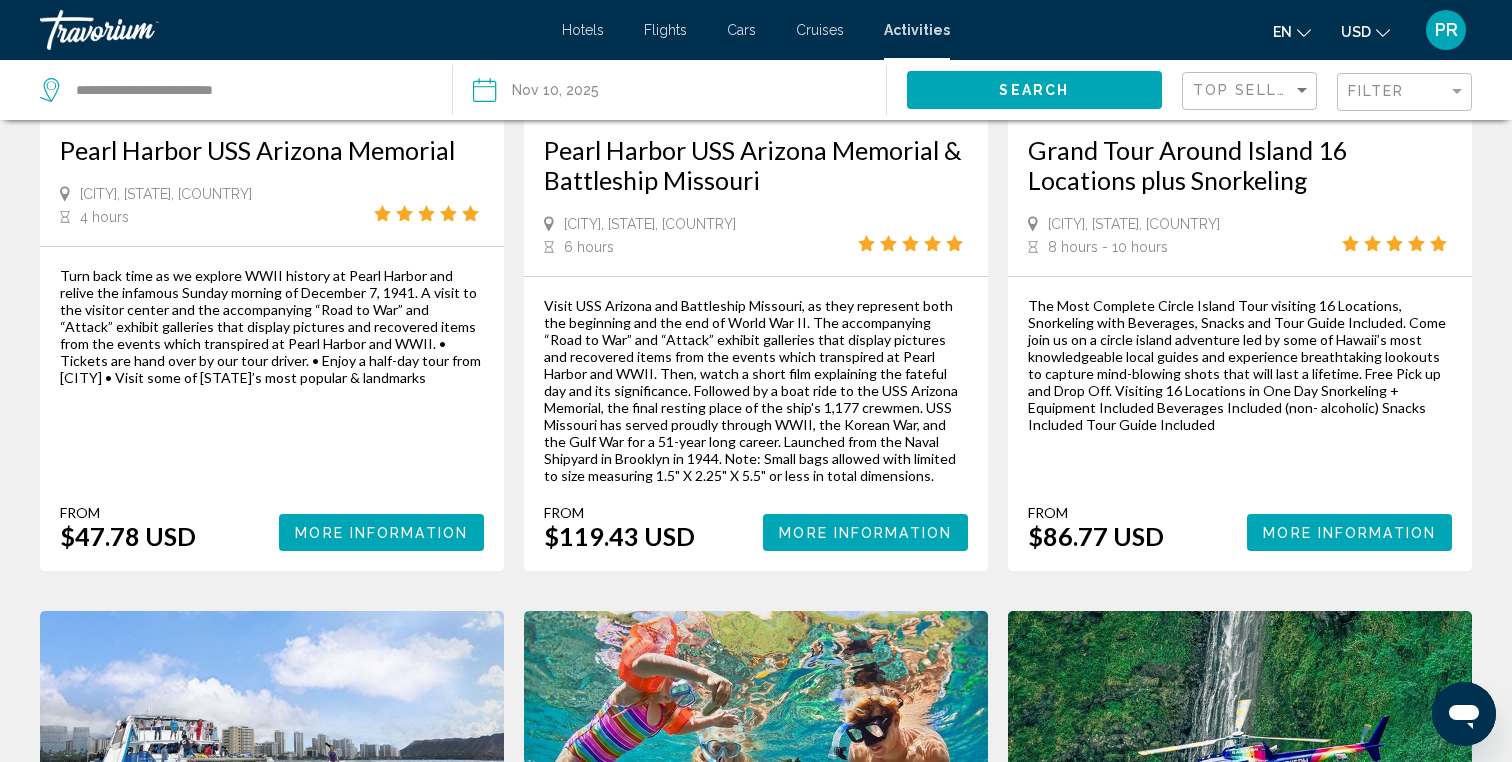 scroll, scrollTop: 393, scrollLeft: 0, axis: vertical 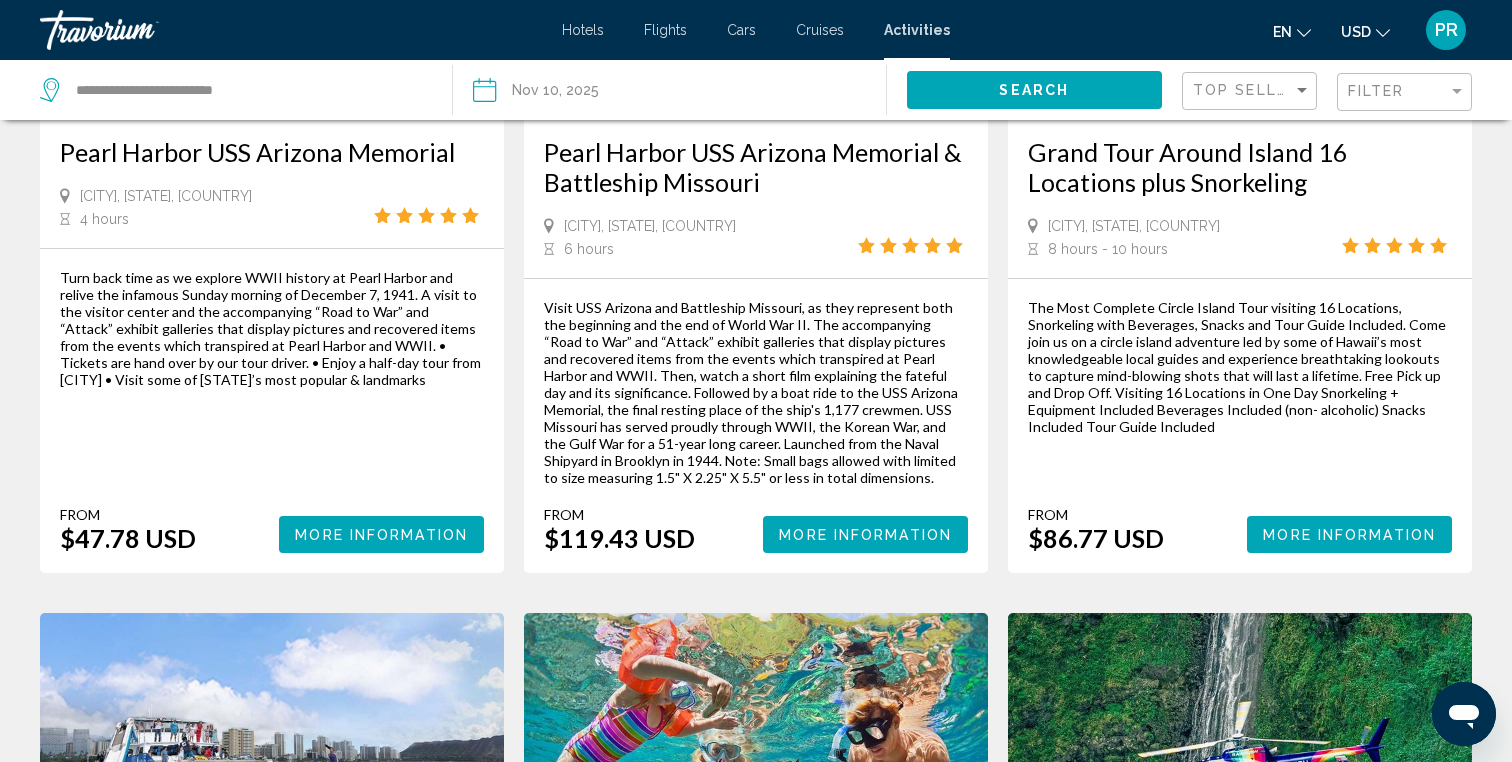 click on "More Information" at bounding box center (1349, 535) 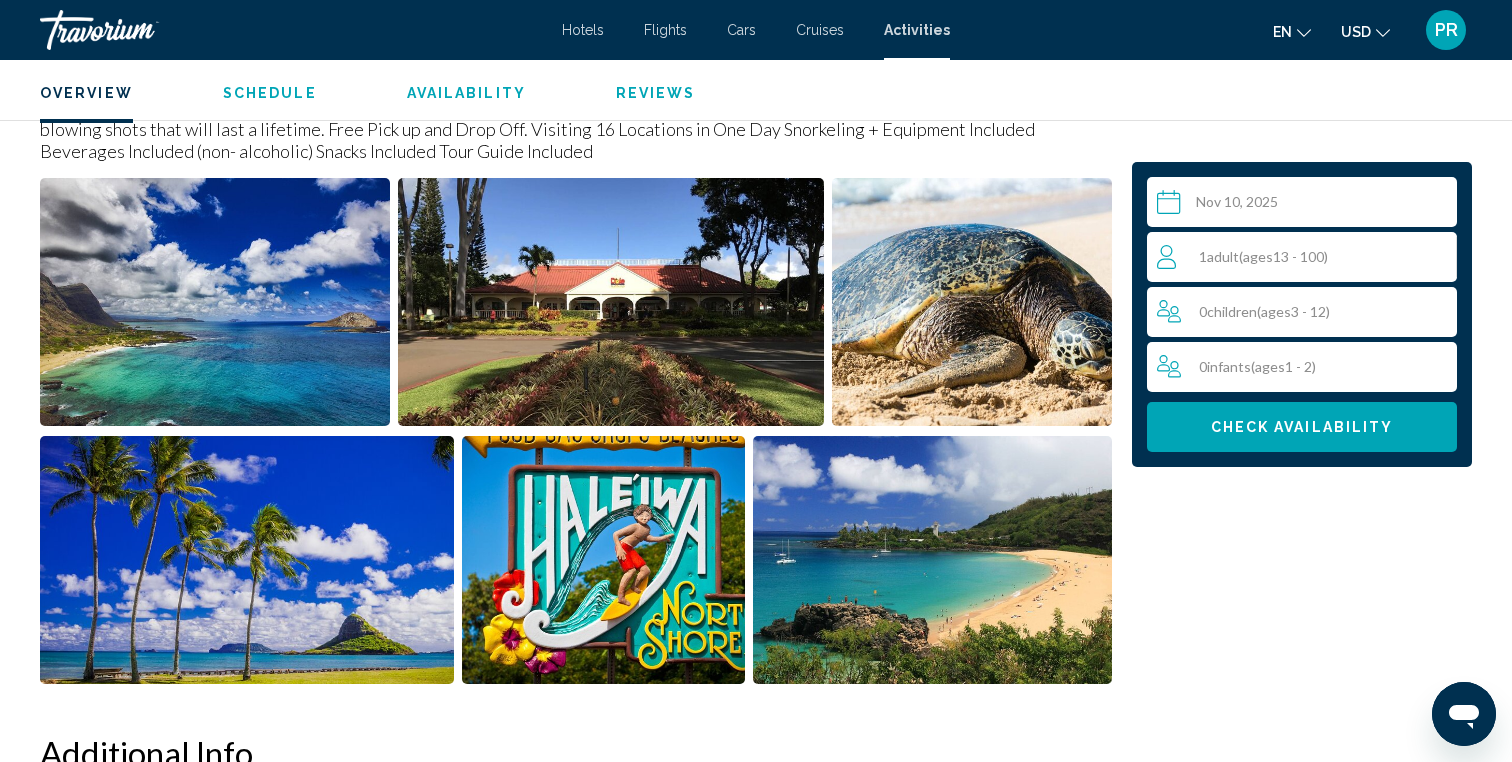 scroll, scrollTop: 611, scrollLeft: 0, axis: vertical 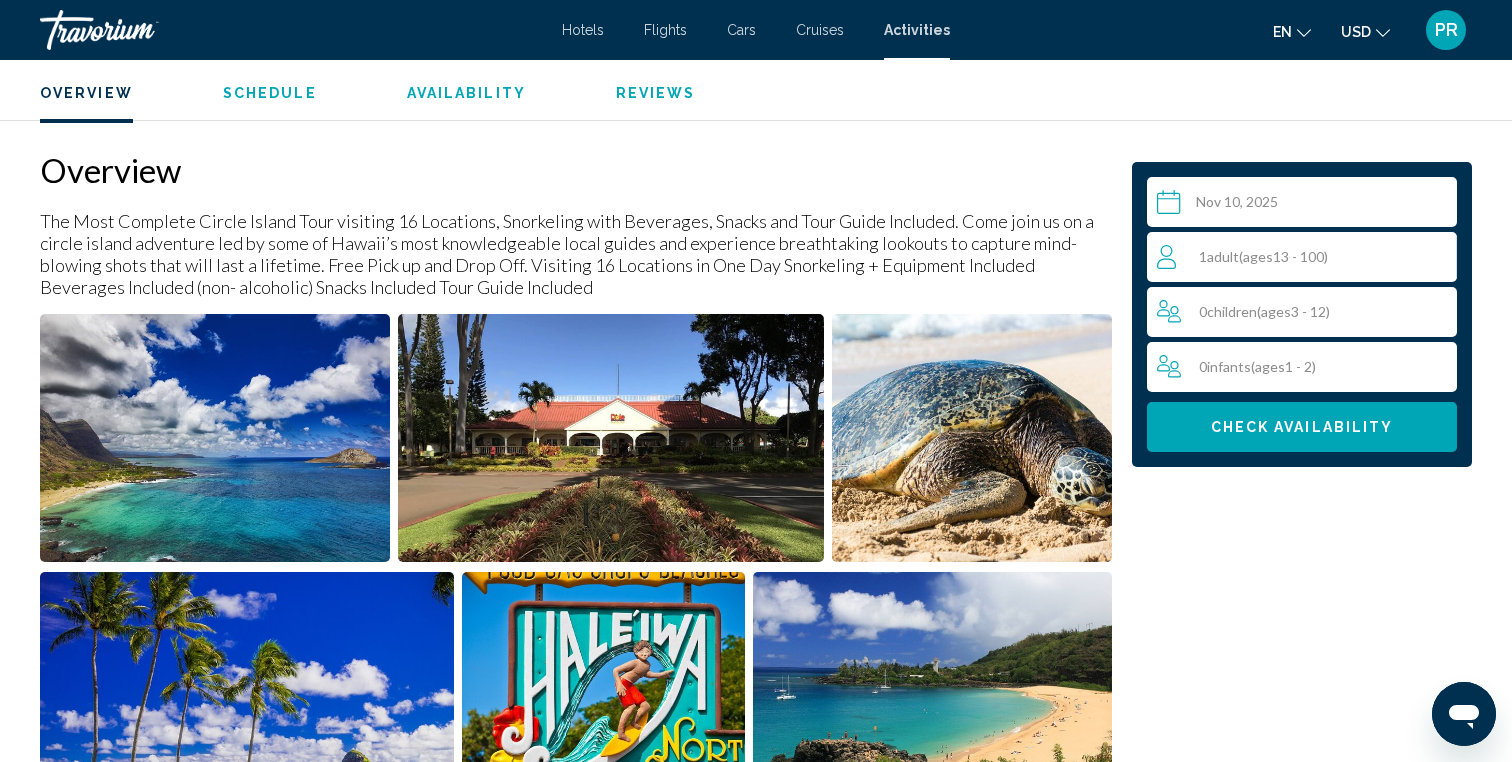 click on "Overview
Schedule
Availability
Reviews" 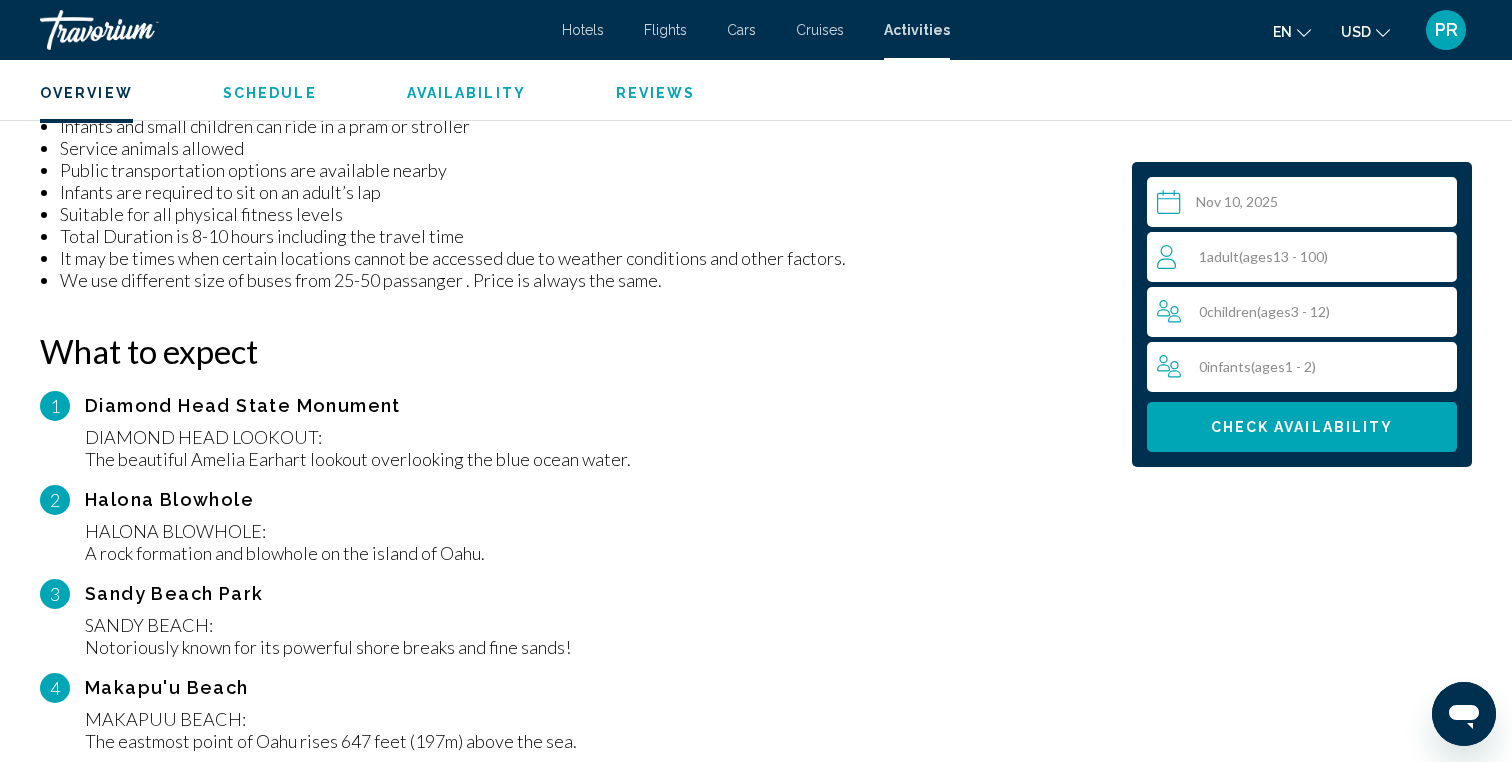 scroll, scrollTop: 1426, scrollLeft: 0, axis: vertical 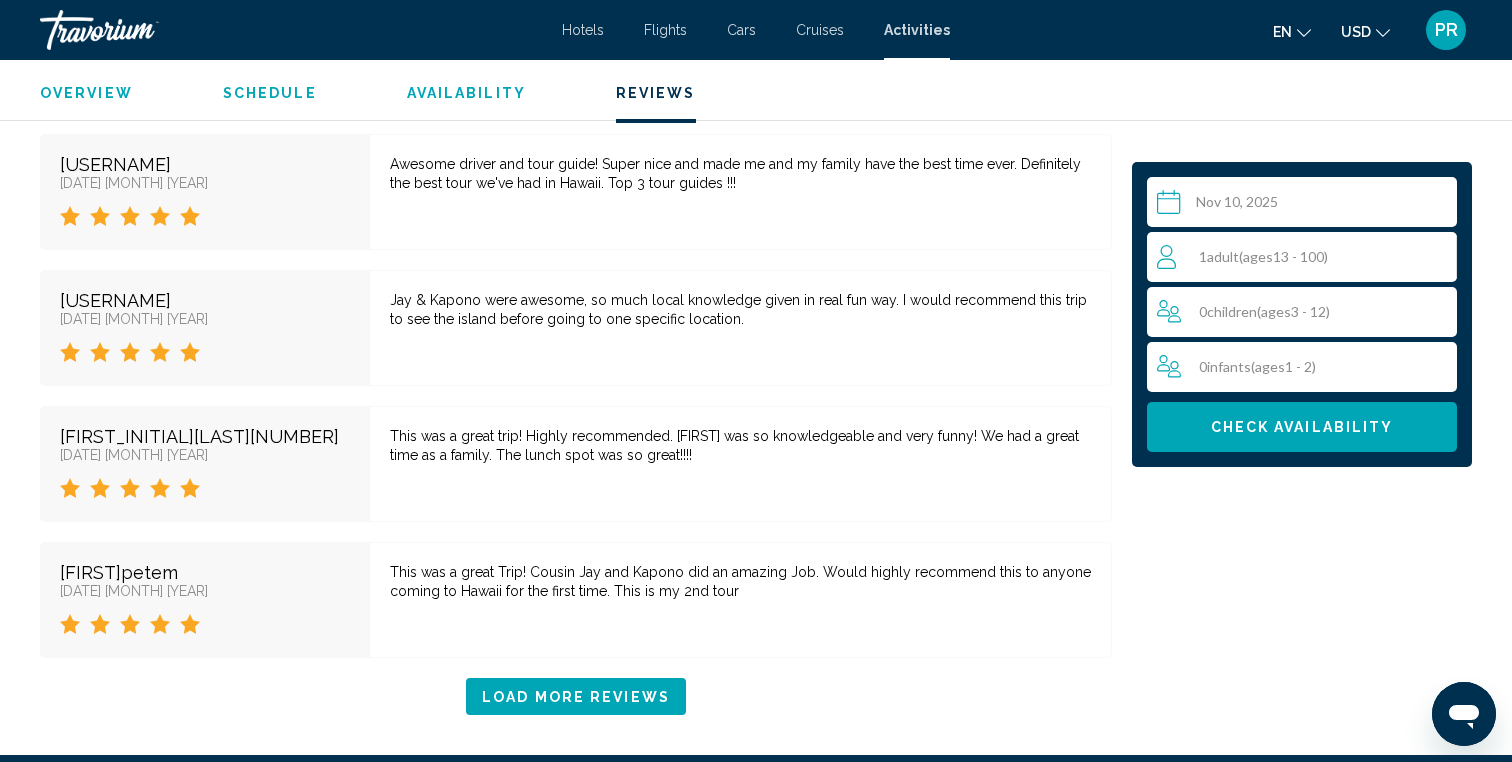 click on "Load More Reviews" at bounding box center [576, 696] 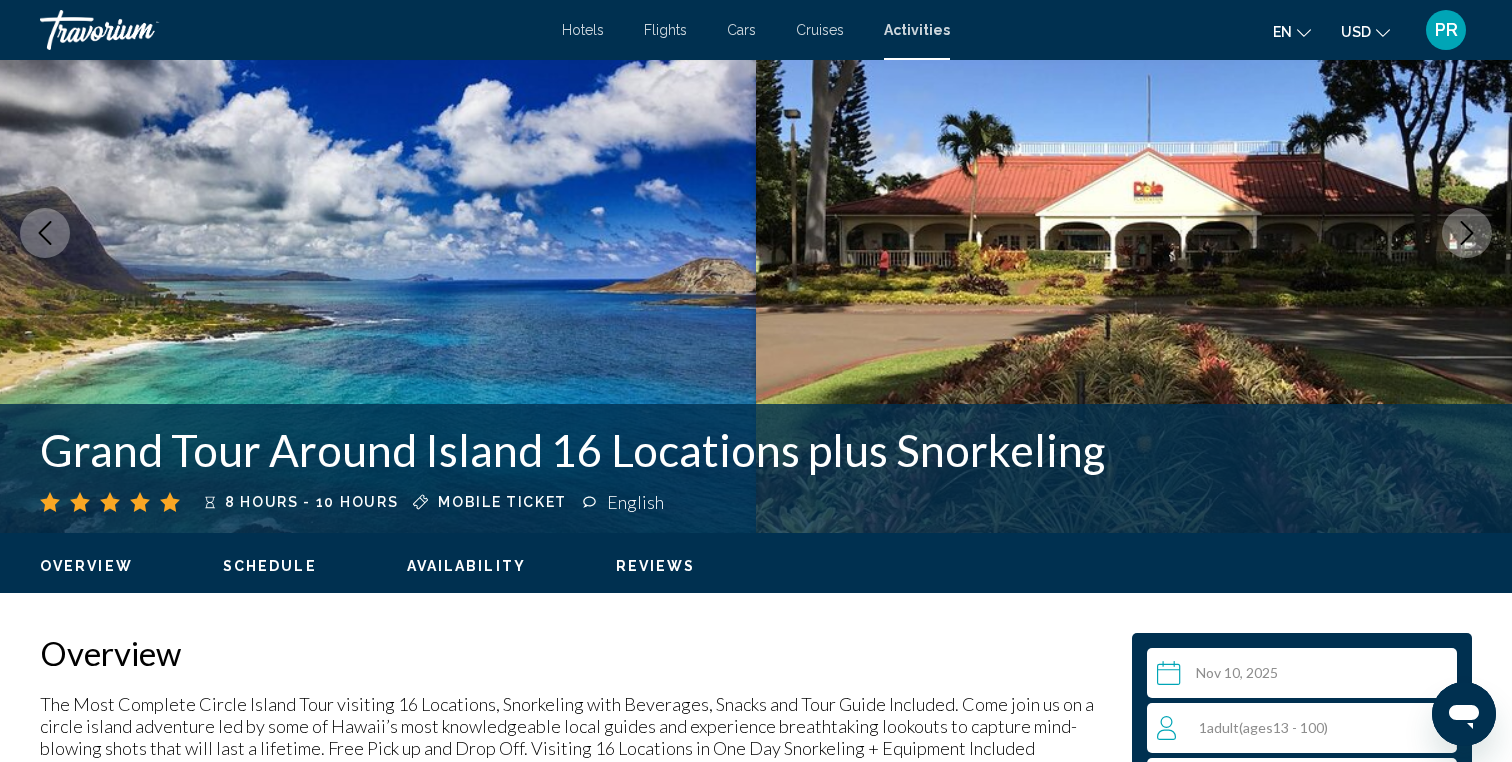scroll, scrollTop: 135, scrollLeft: 0, axis: vertical 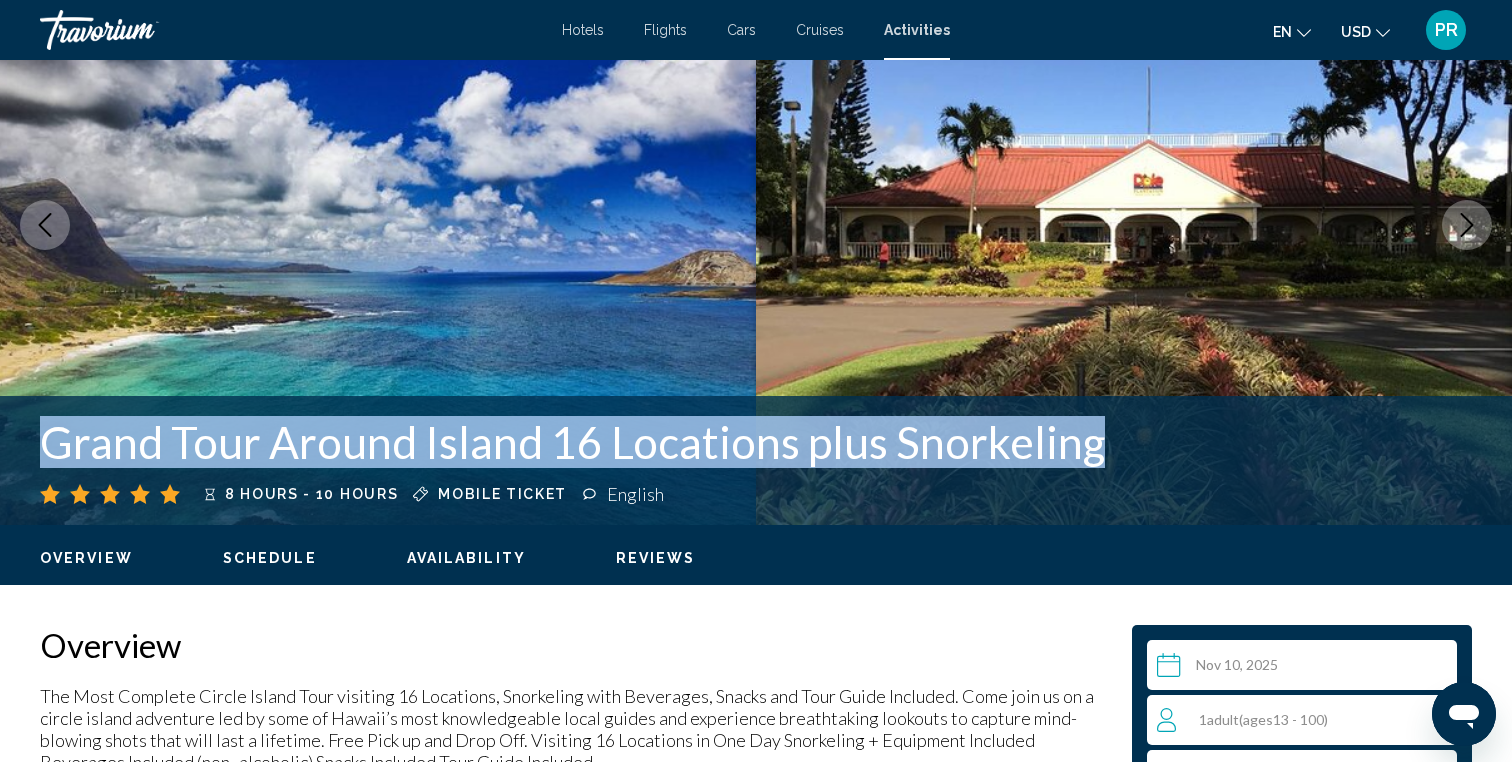 drag, startPoint x: 1092, startPoint y: 443, endPoint x: 9, endPoint y: 447, distance: 1083.0074 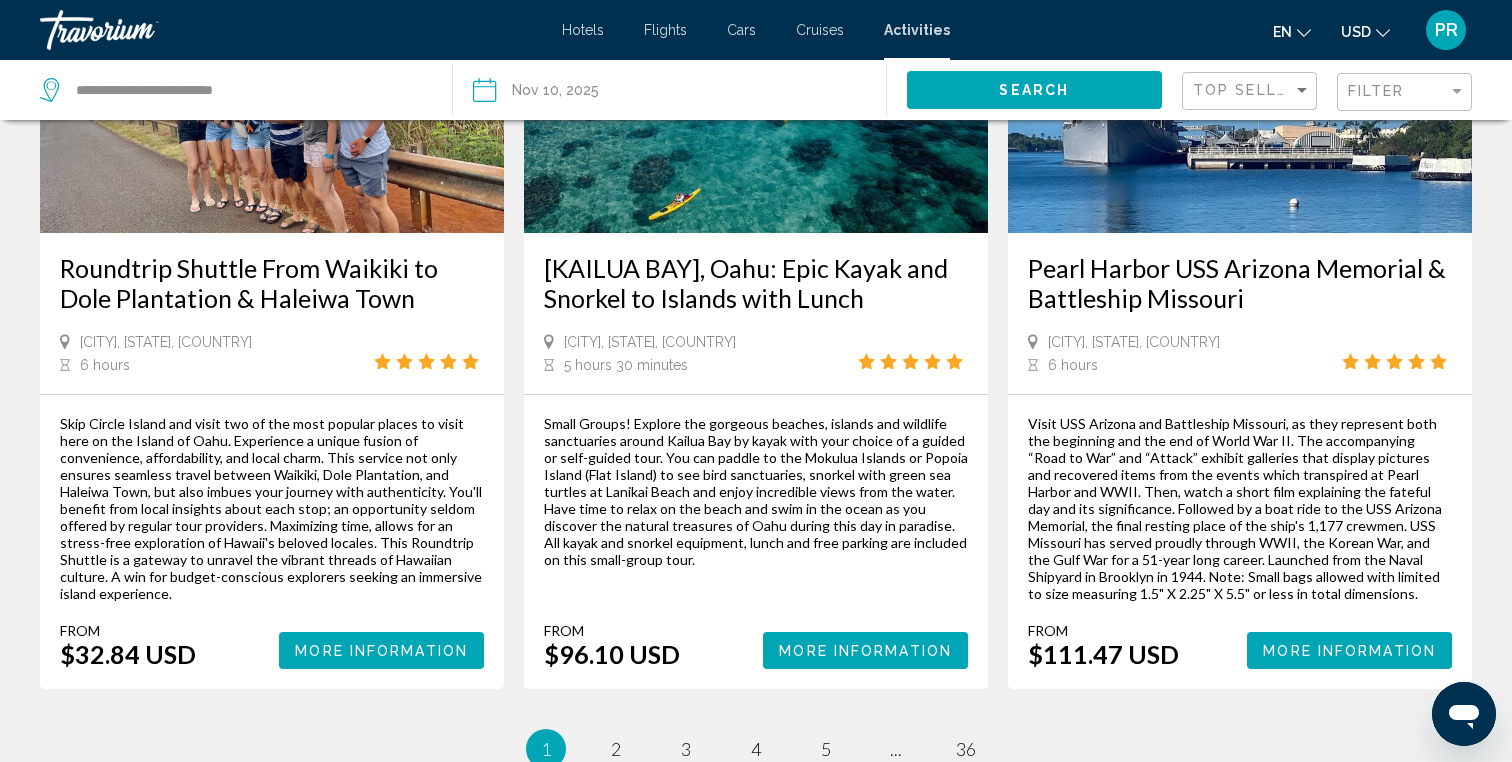 scroll, scrollTop: 2864, scrollLeft: 0, axis: vertical 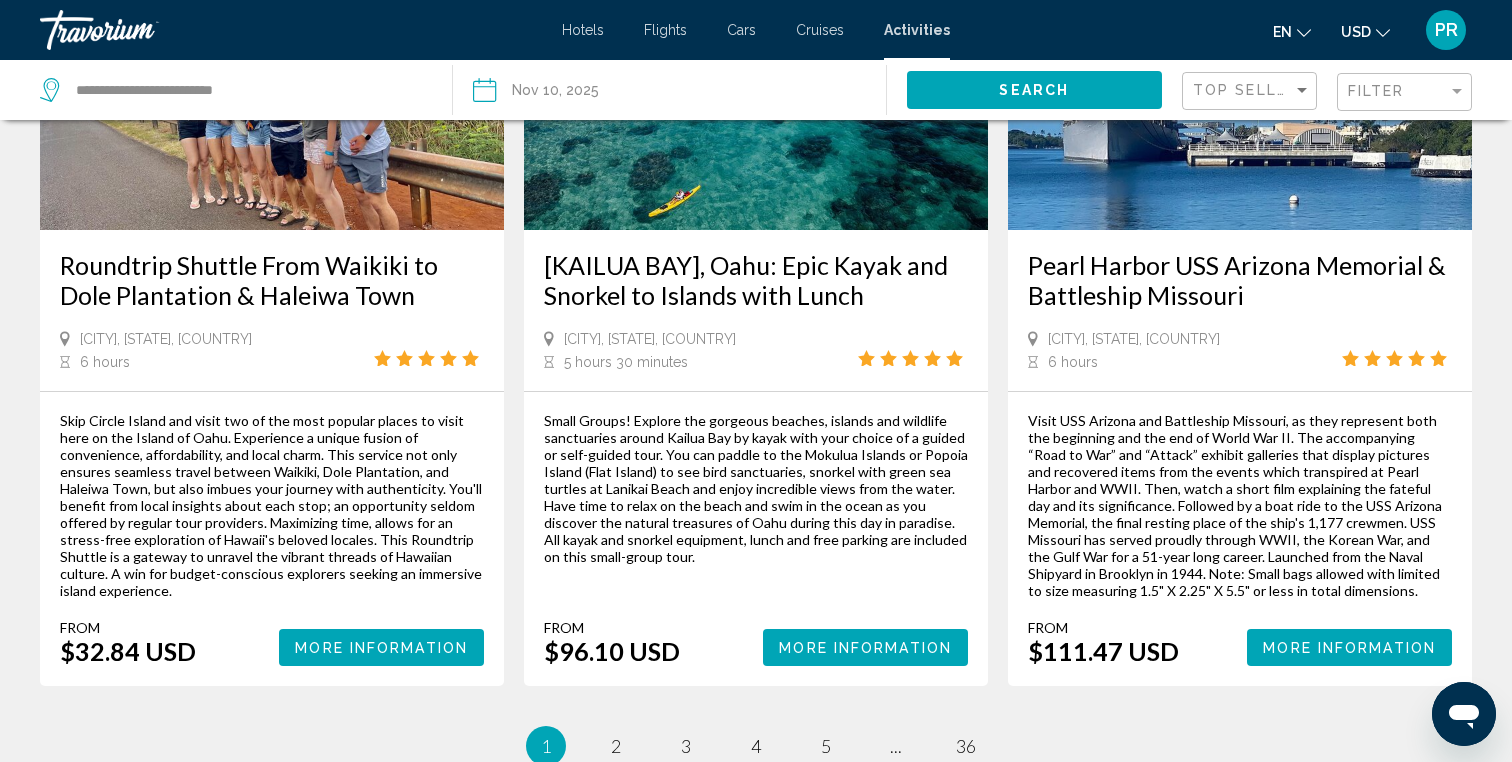 click on "More Information" at bounding box center [381, 647] 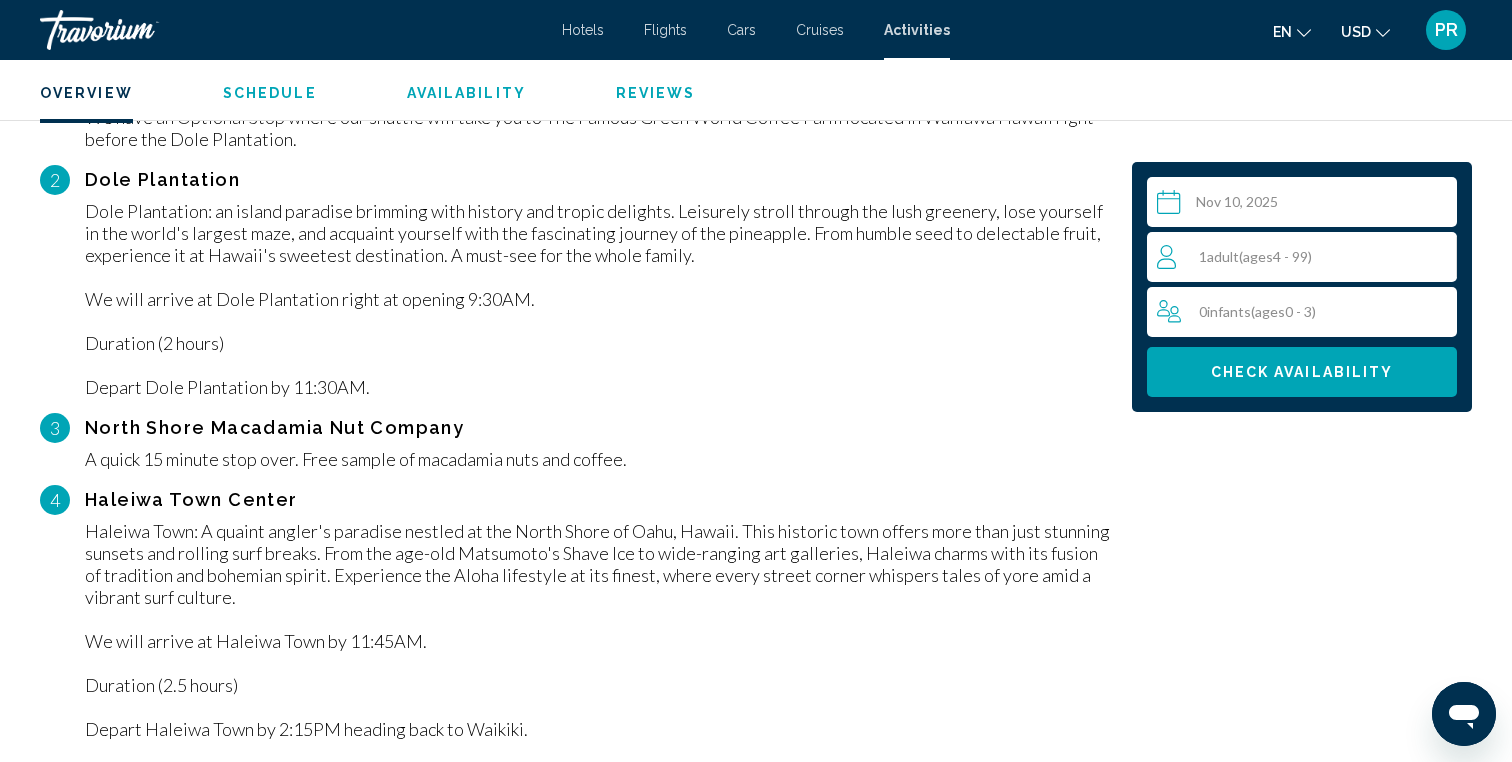 scroll, scrollTop: 1747, scrollLeft: 0, axis: vertical 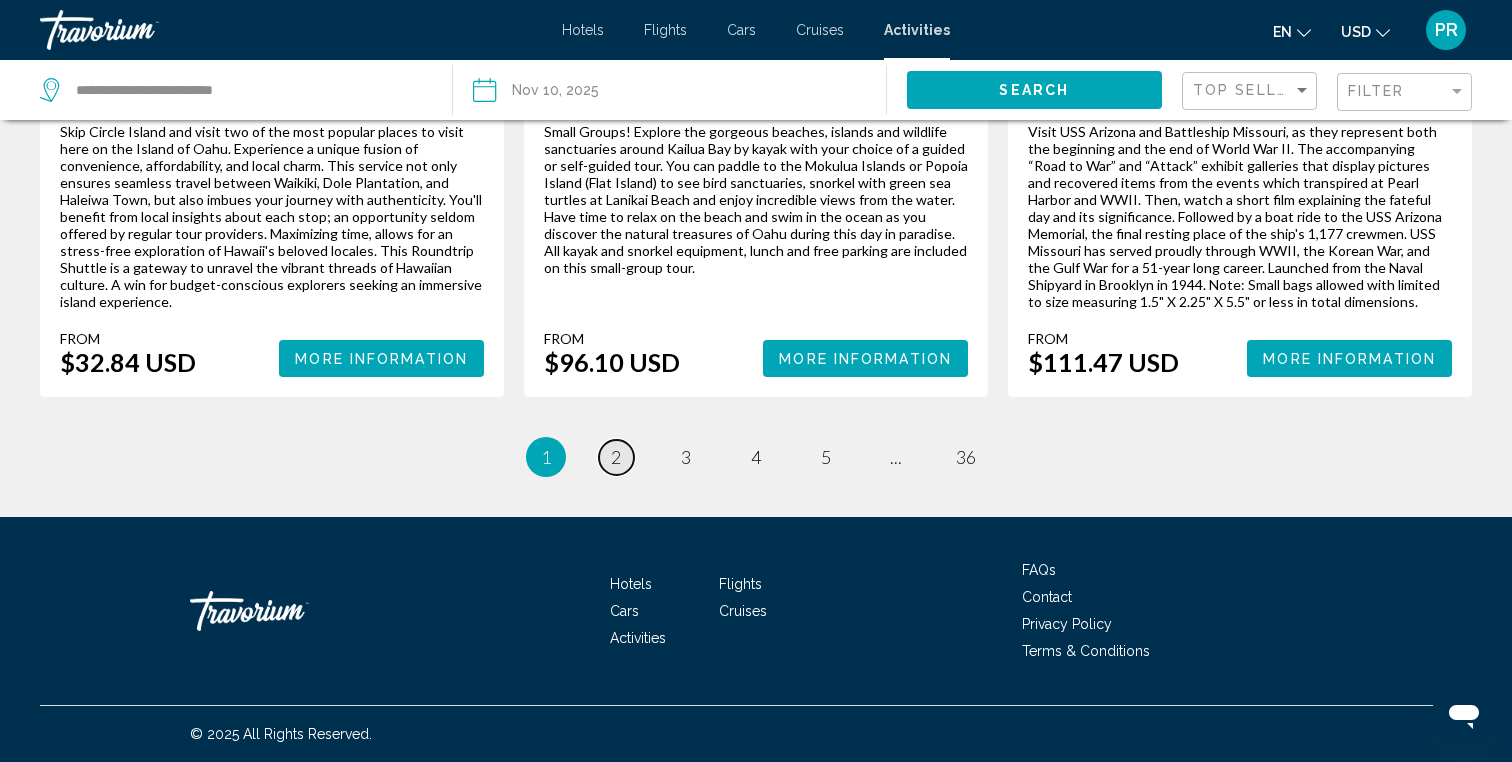 click on "page  2" at bounding box center [616, 457] 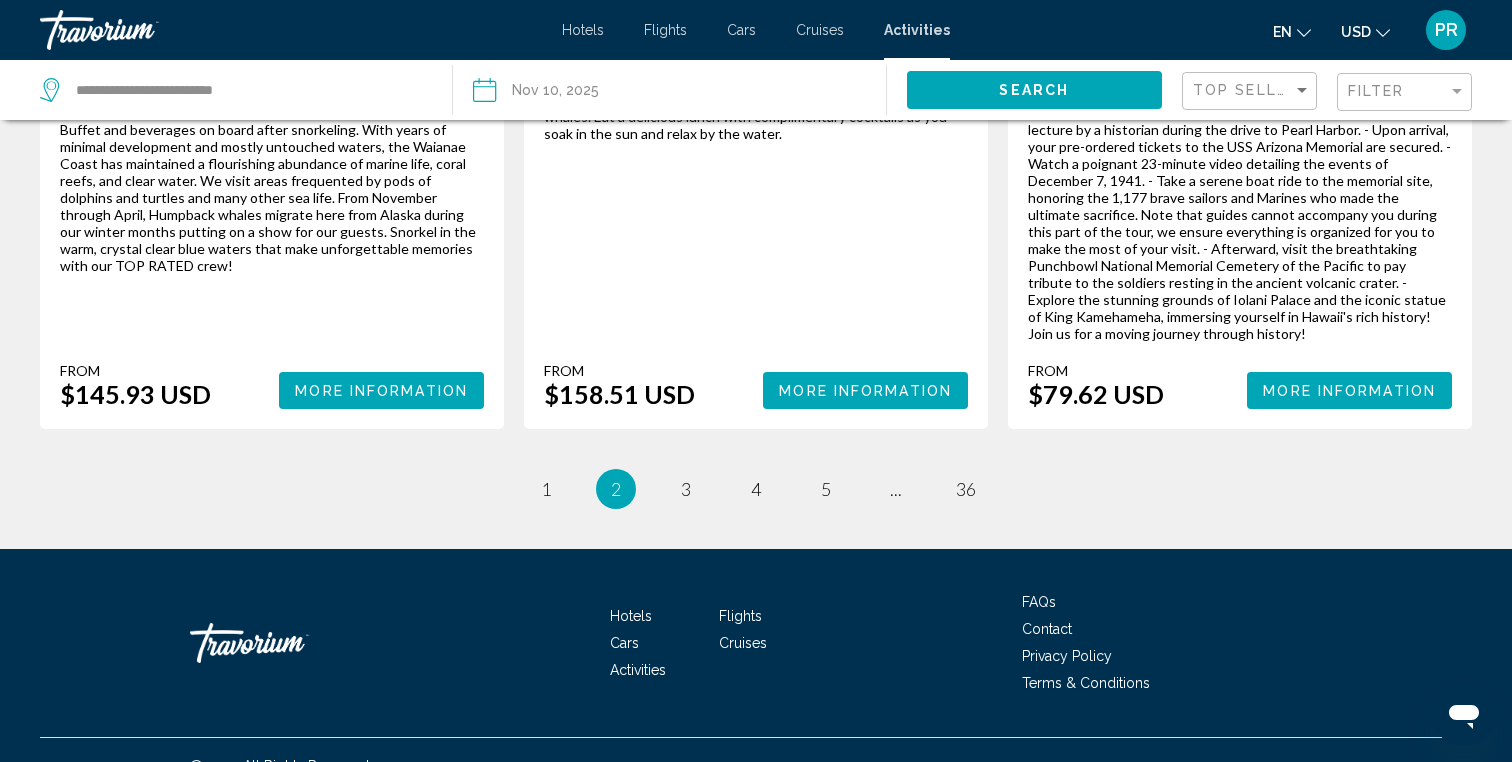 scroll, scrollTop: 3106, scrollLeft: 0, axis: vertical 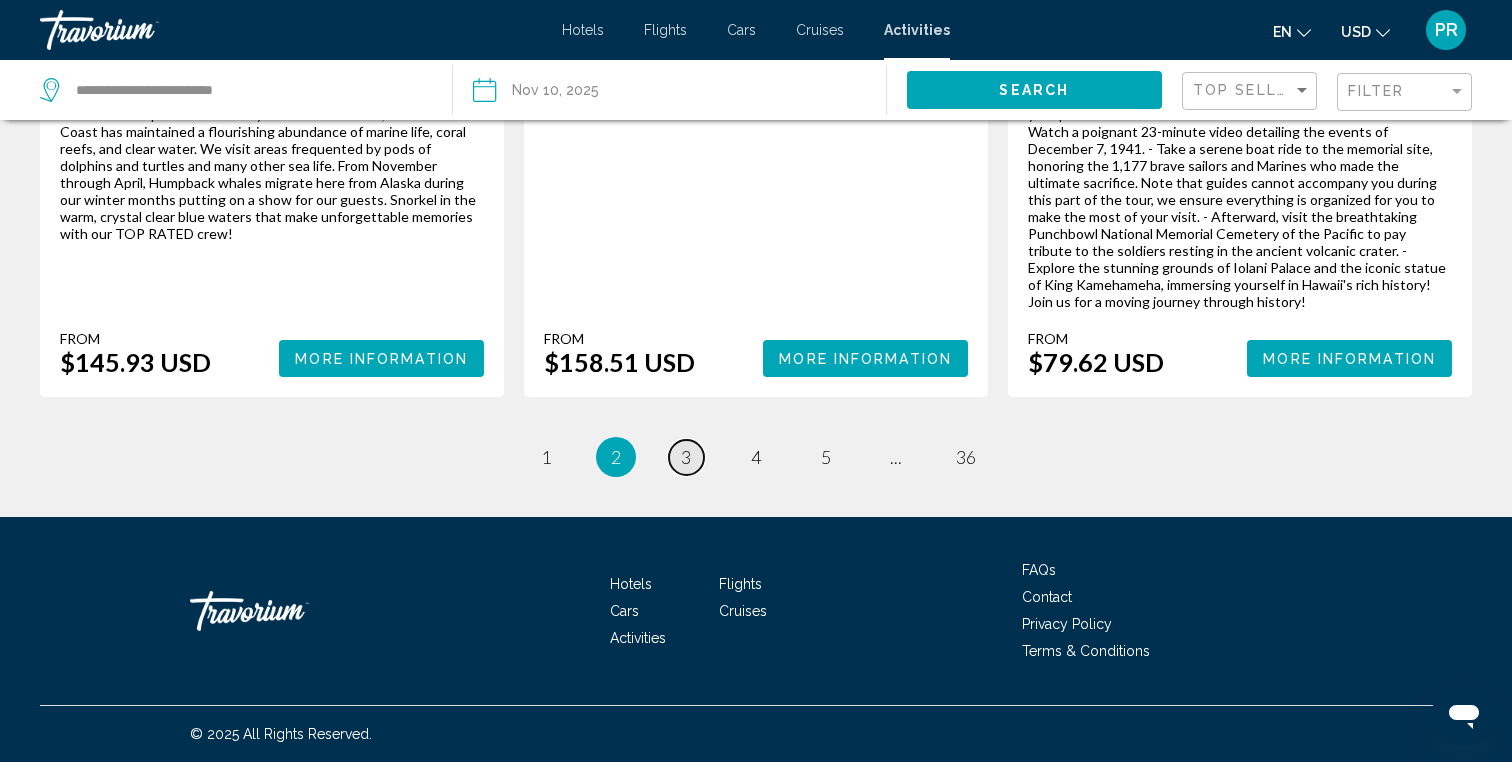 click on "page  3" at bounding box center [686, 457] 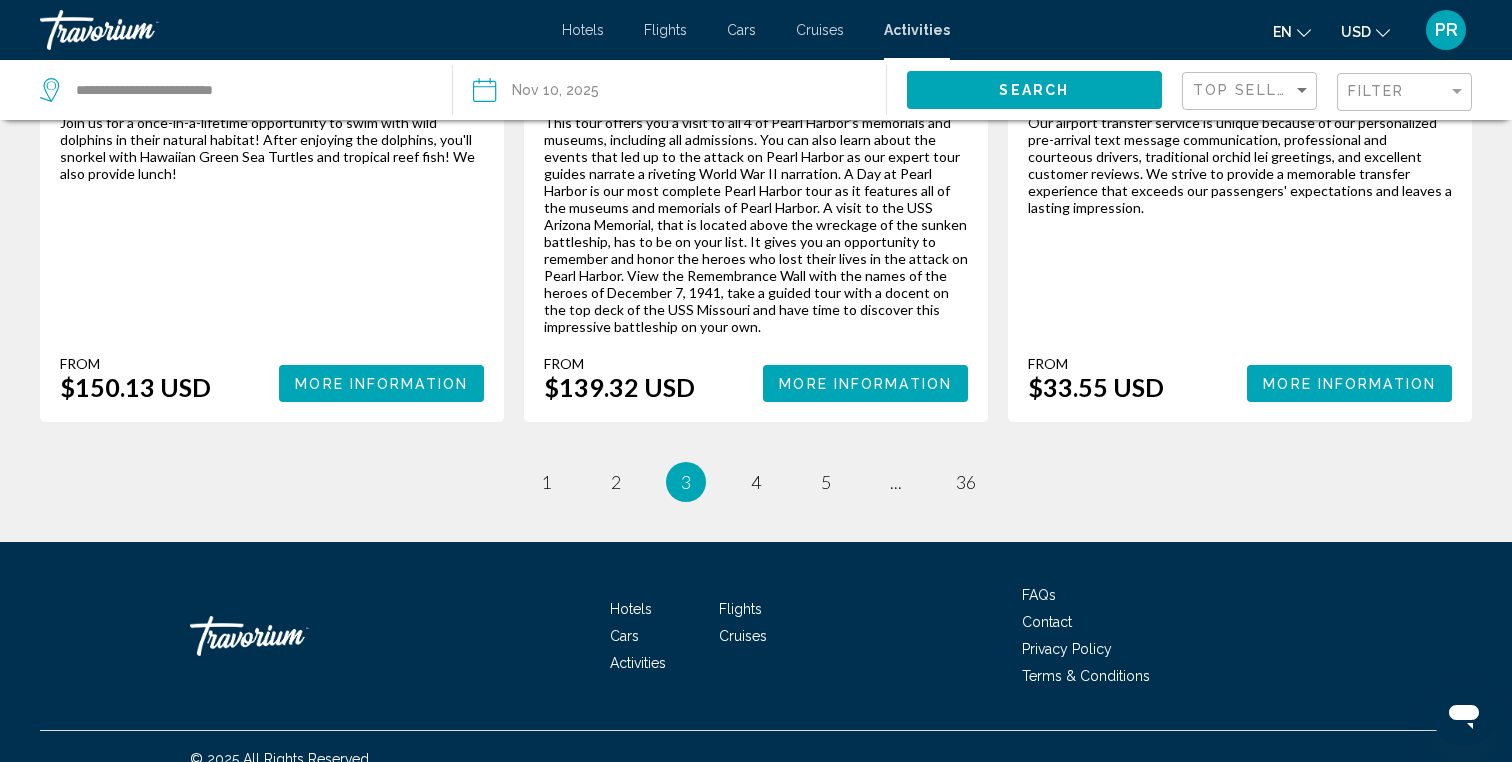scroll, scrollTop: 3285, scrollLeft: 0, axis: vertical 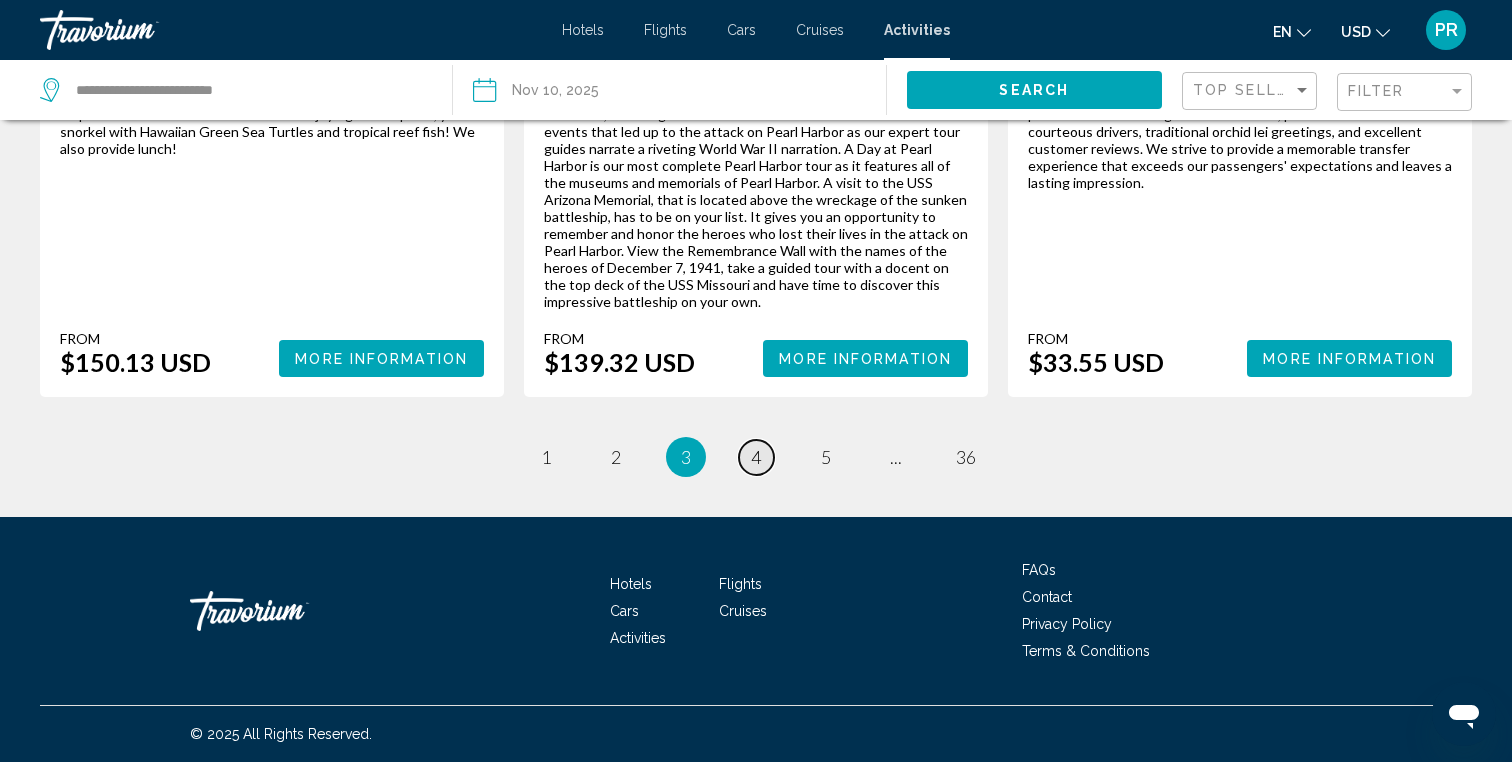 click on "4" at bounding box center [756, 457] 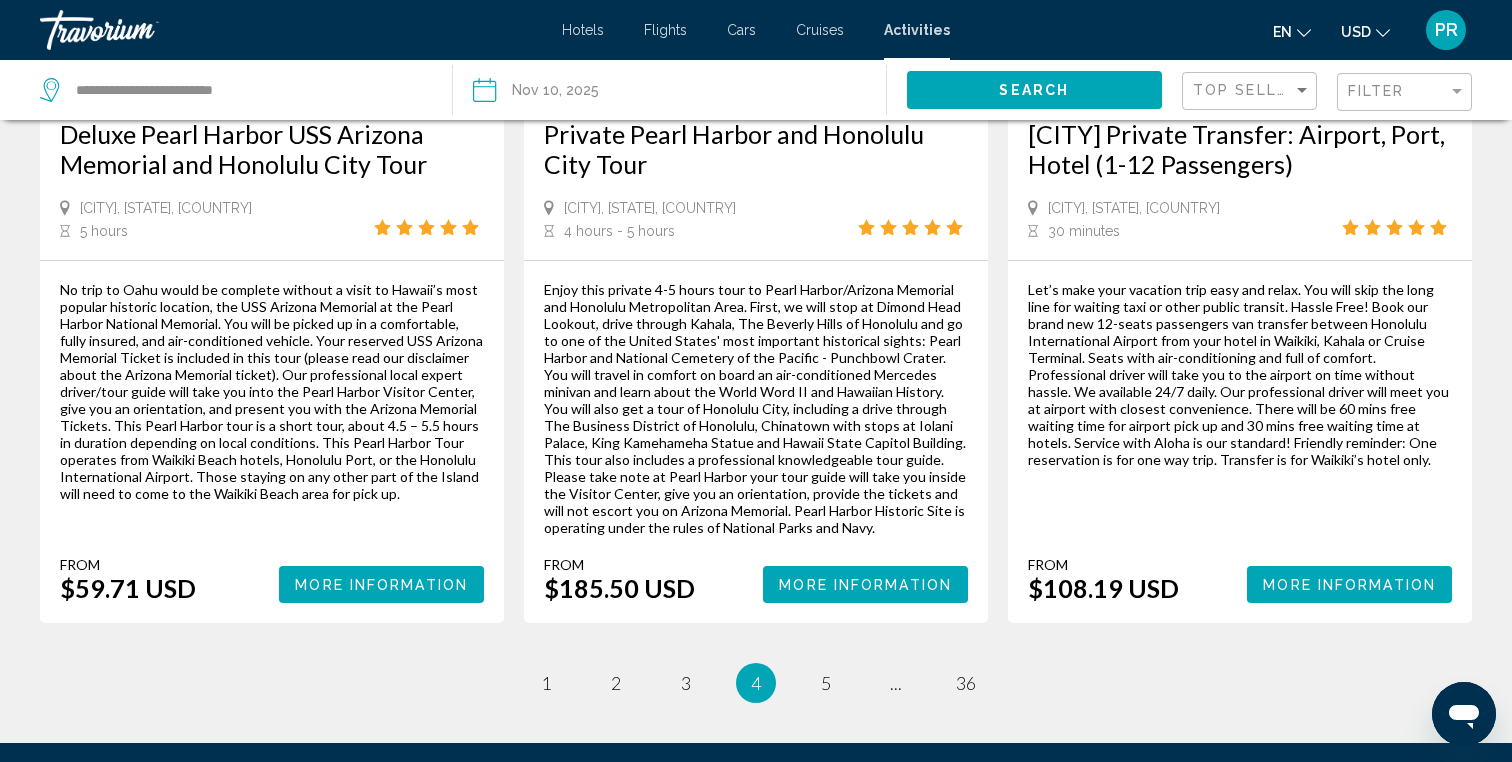 scroll, scrollTop: 3094, scrollLeft: 0, axis: vertical 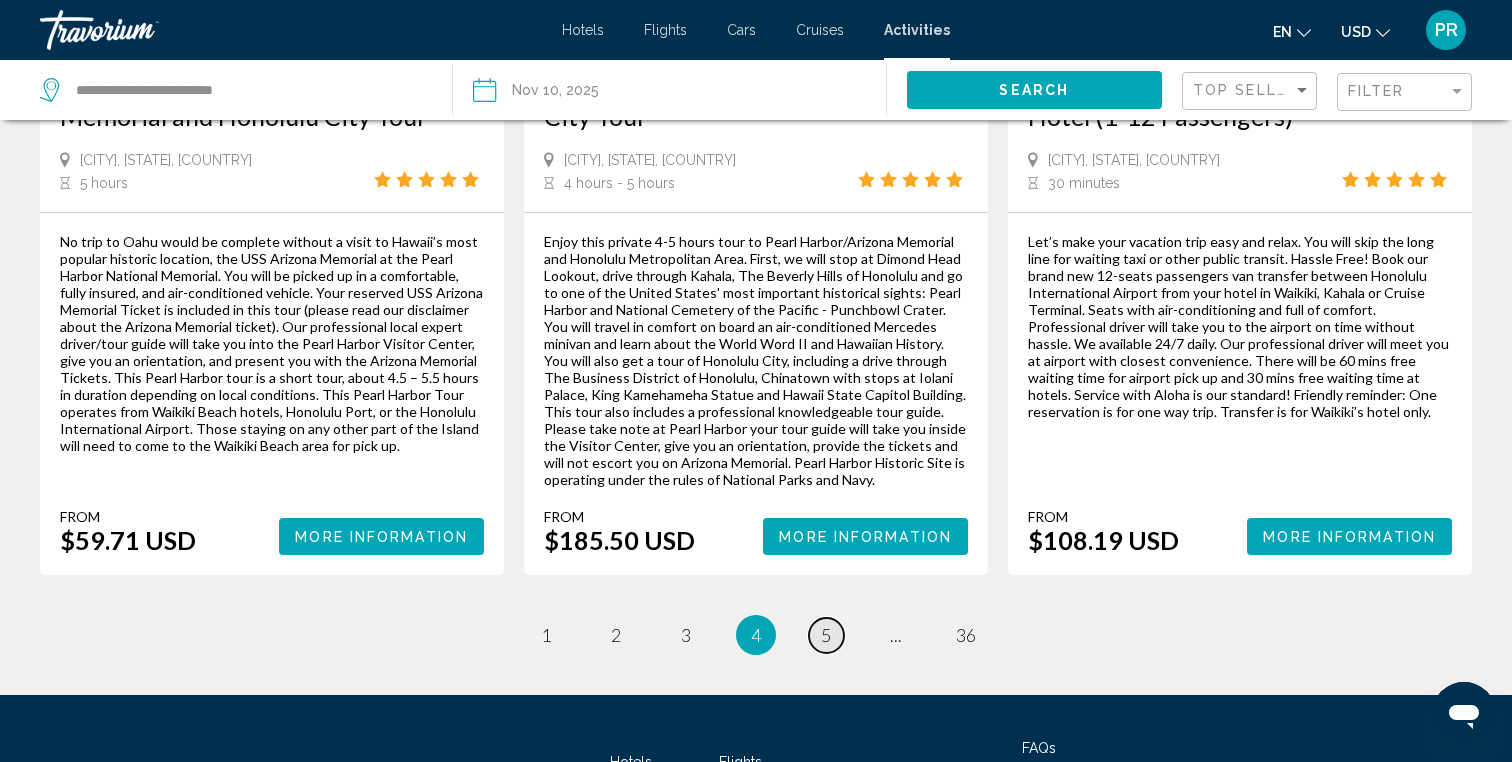 click on "5" at bounding box center [826, 635] 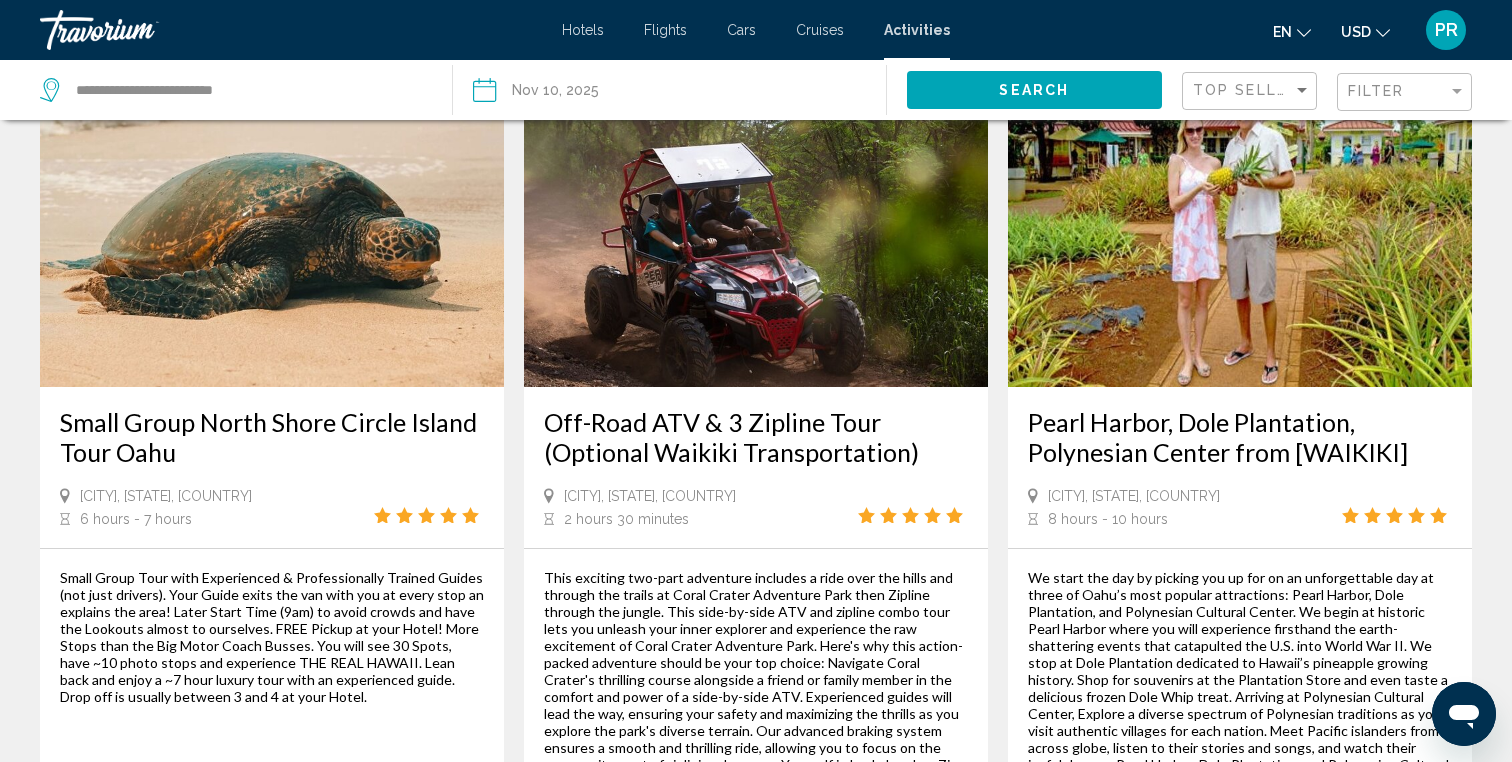 scroll, scrollTop: 2711, scrollLeft: 0, axis: vertical 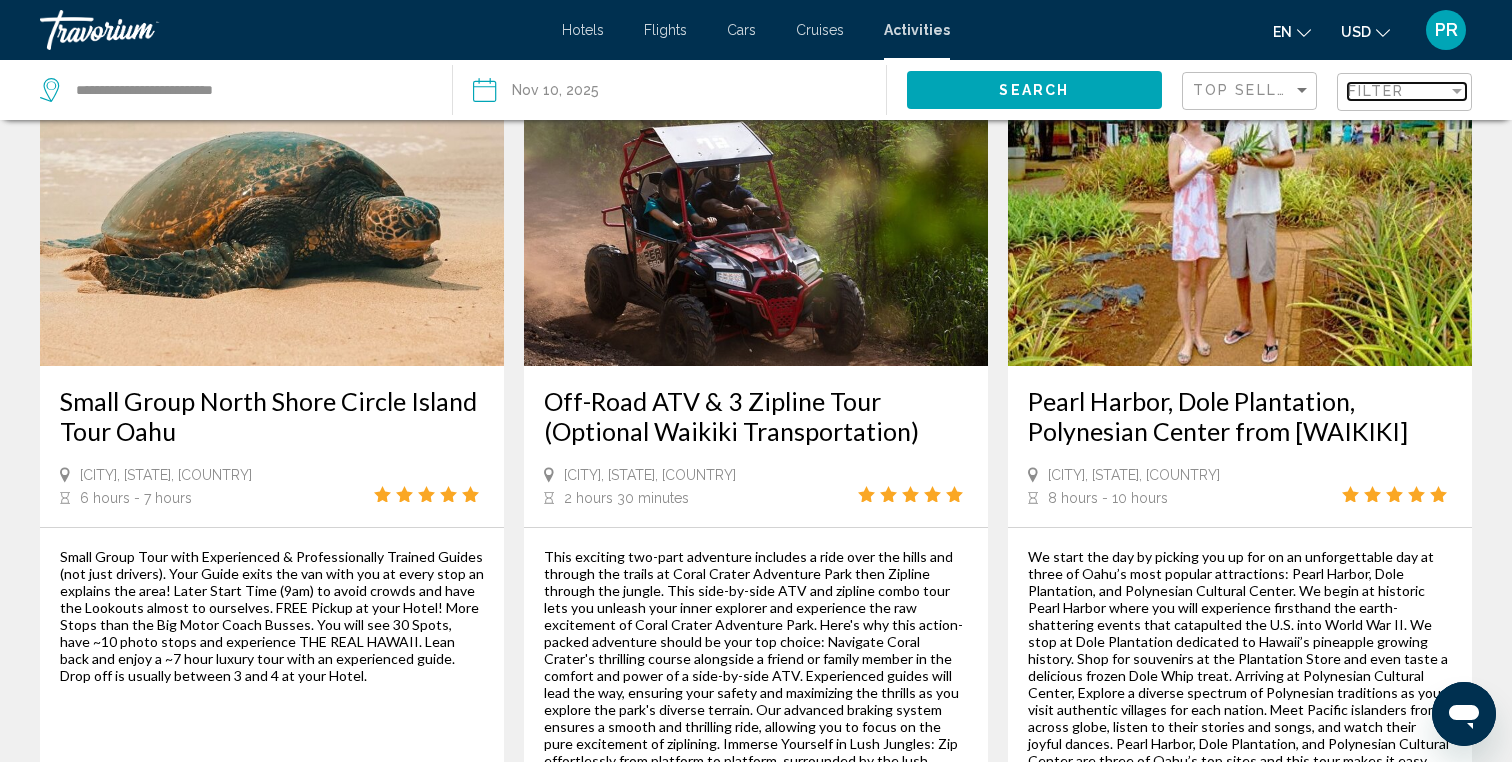click on "Filter" at bounding box center [1376, 91] 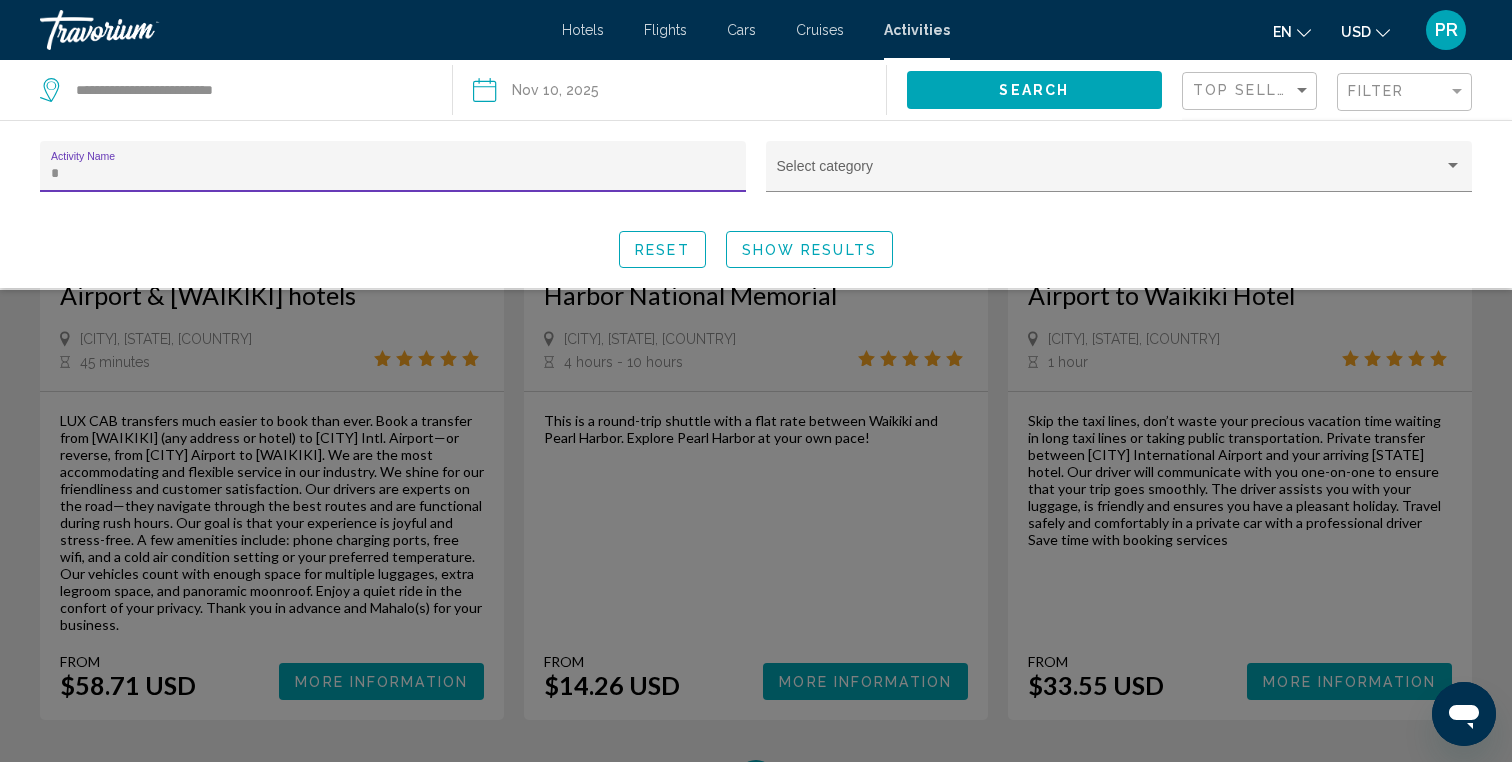 type on "**" 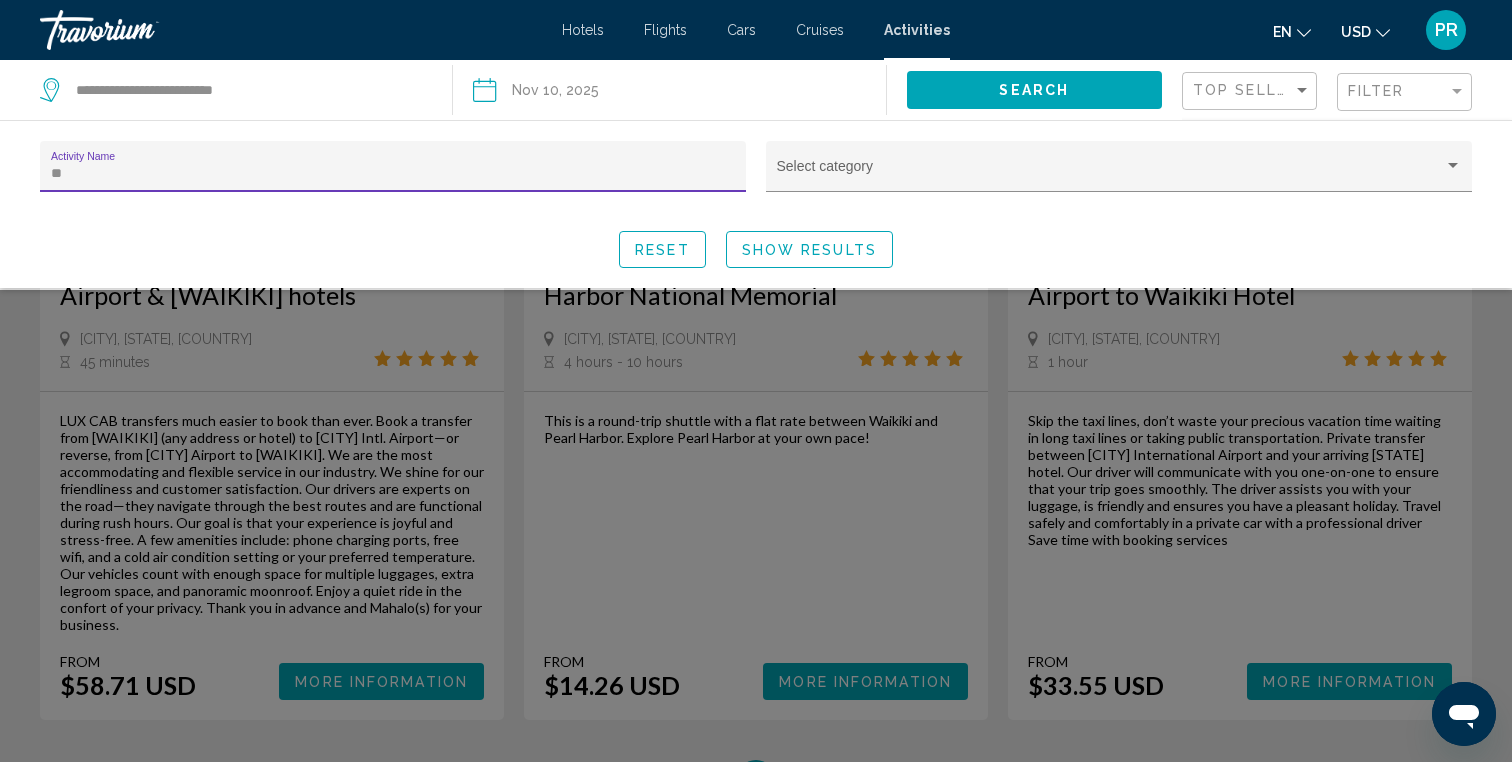 scroll, scrollTop: 633, scrollLeft: 0, axis: vertical 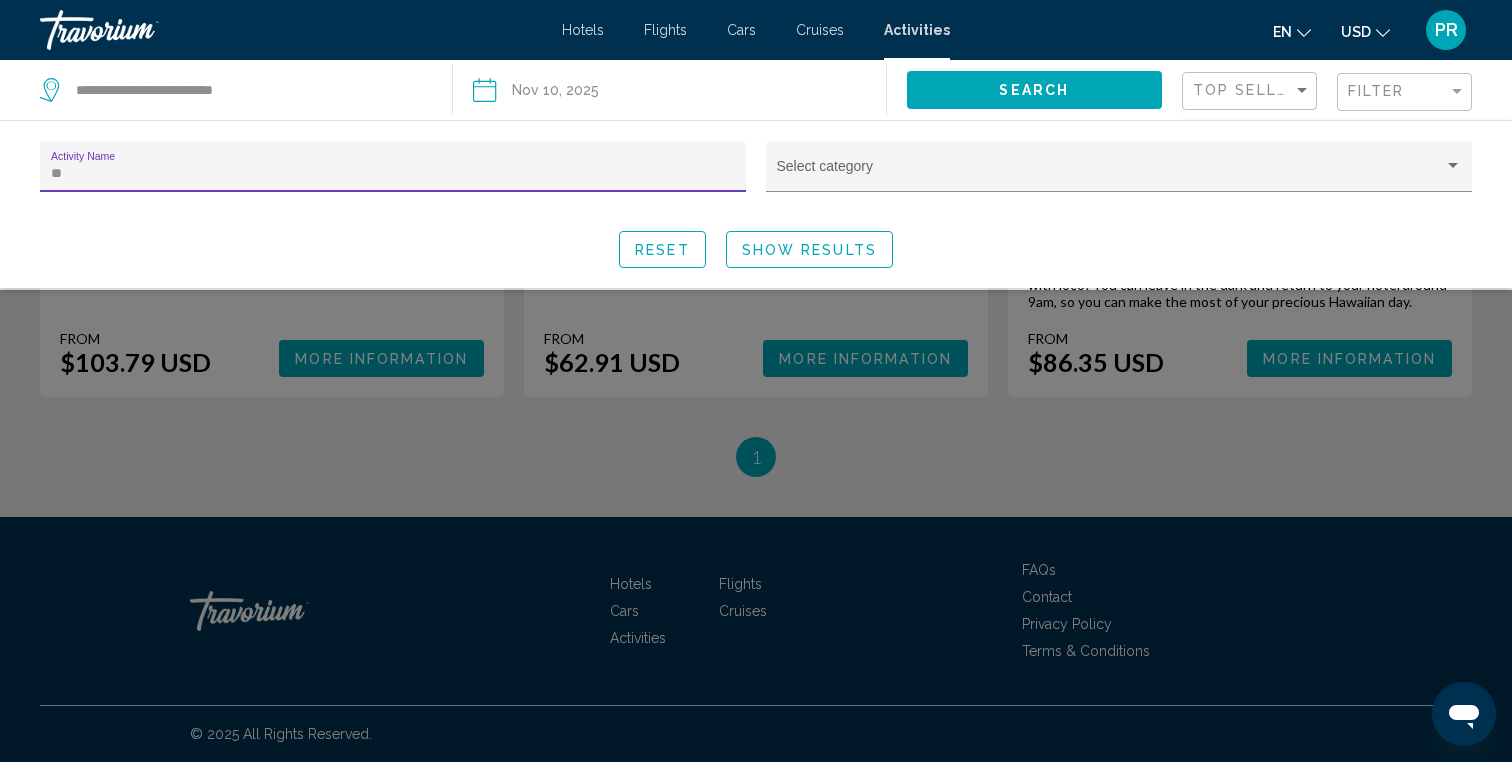 click 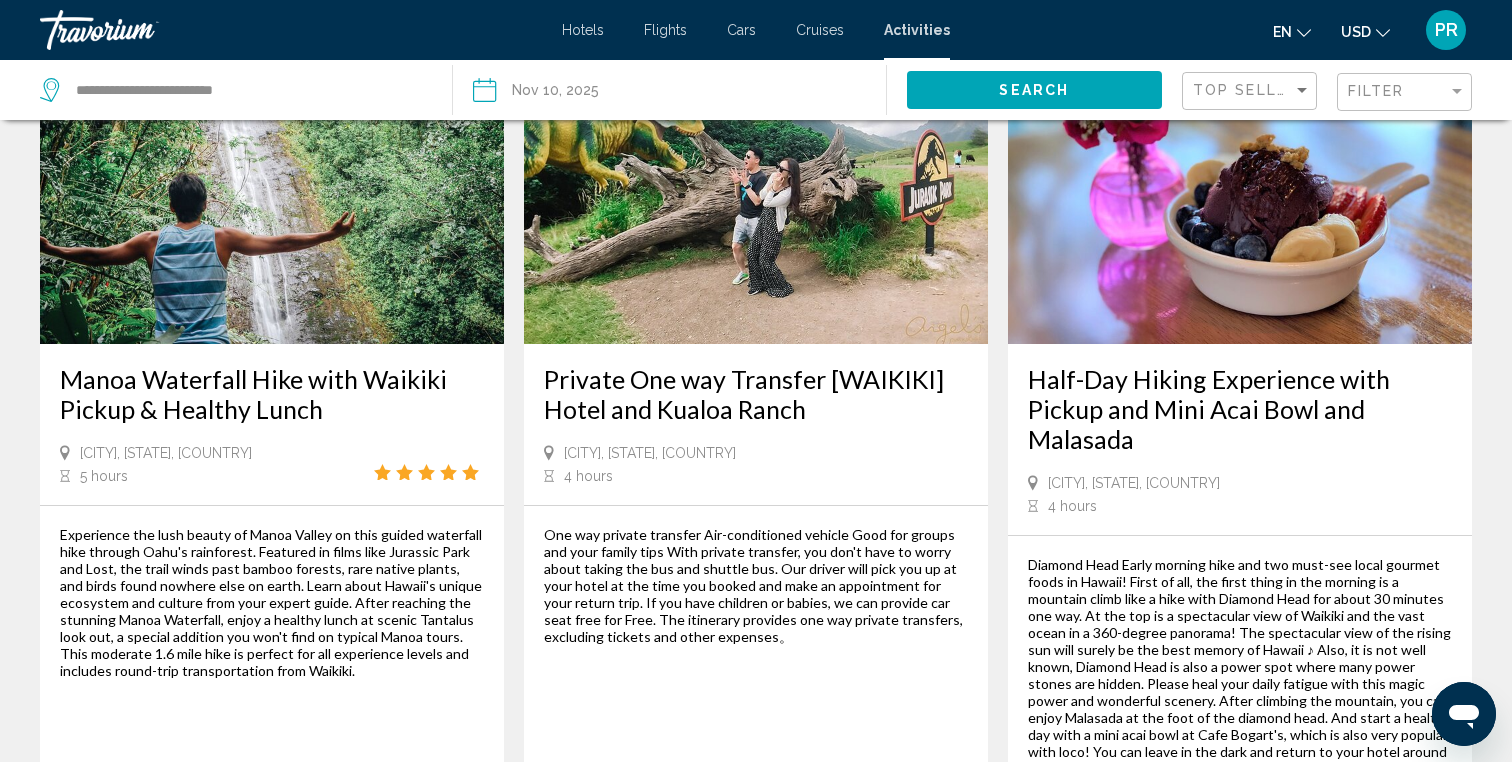 scroll, scrollTop: 164, scrollLeft: 0, axis: vertical 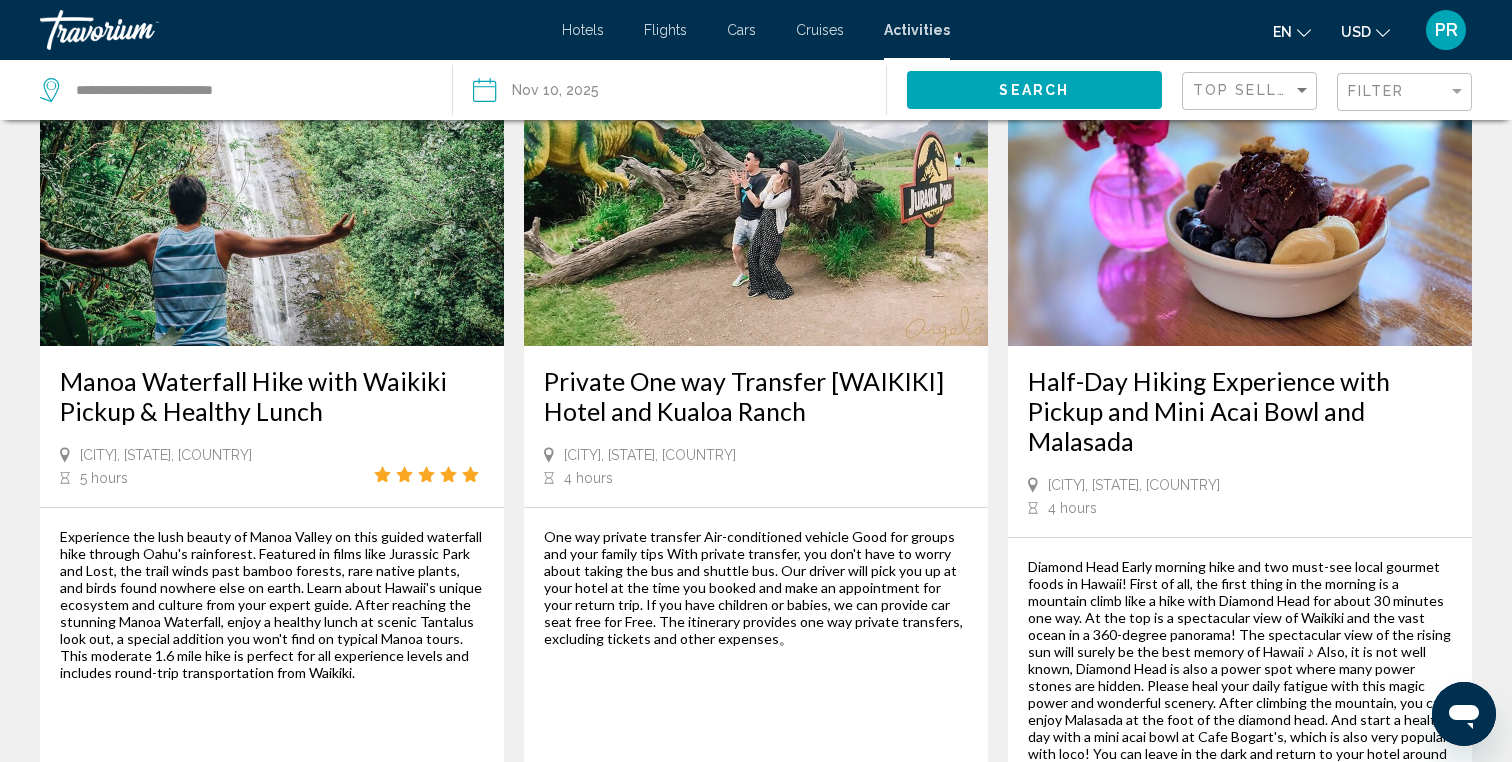 click on "Filter" 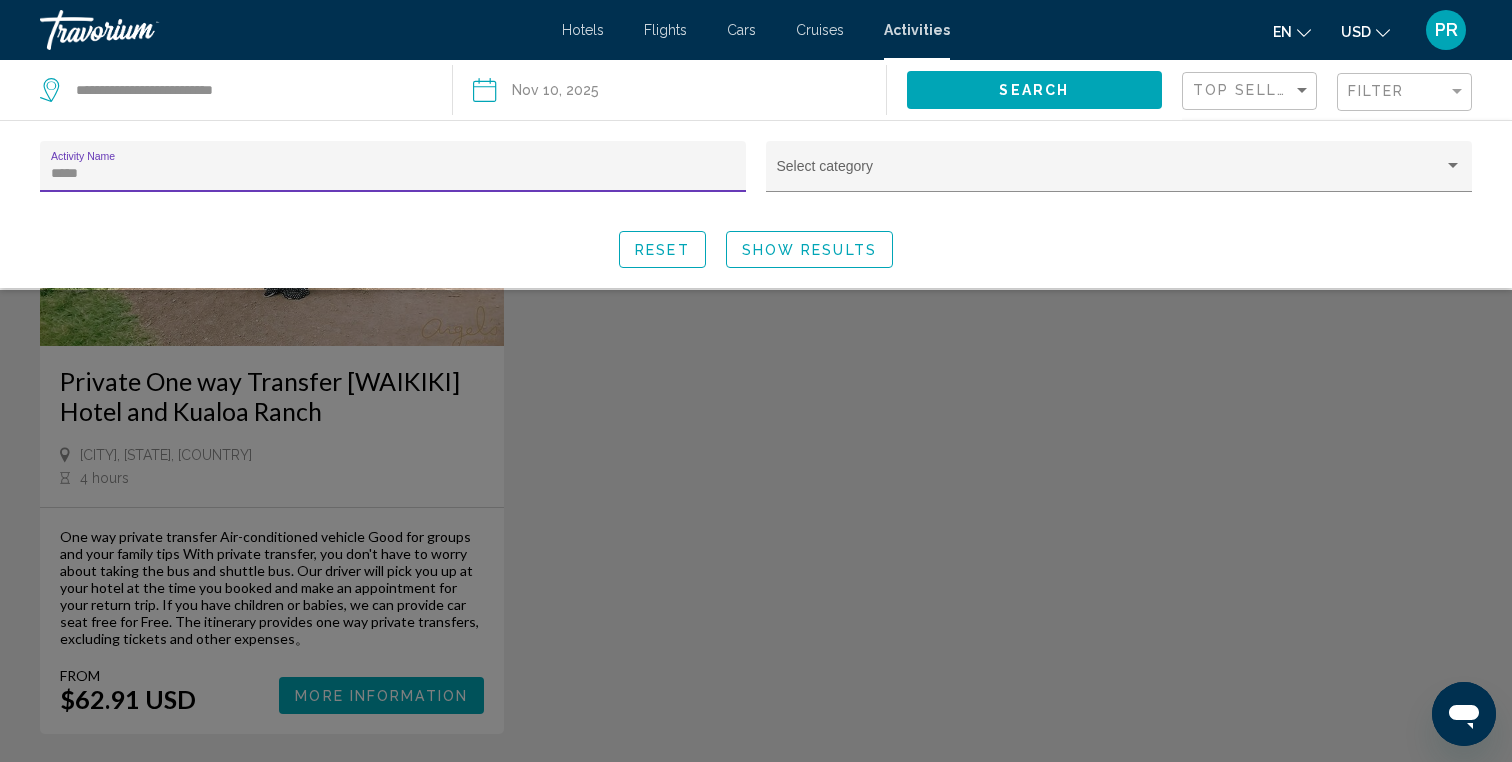 type on "******" 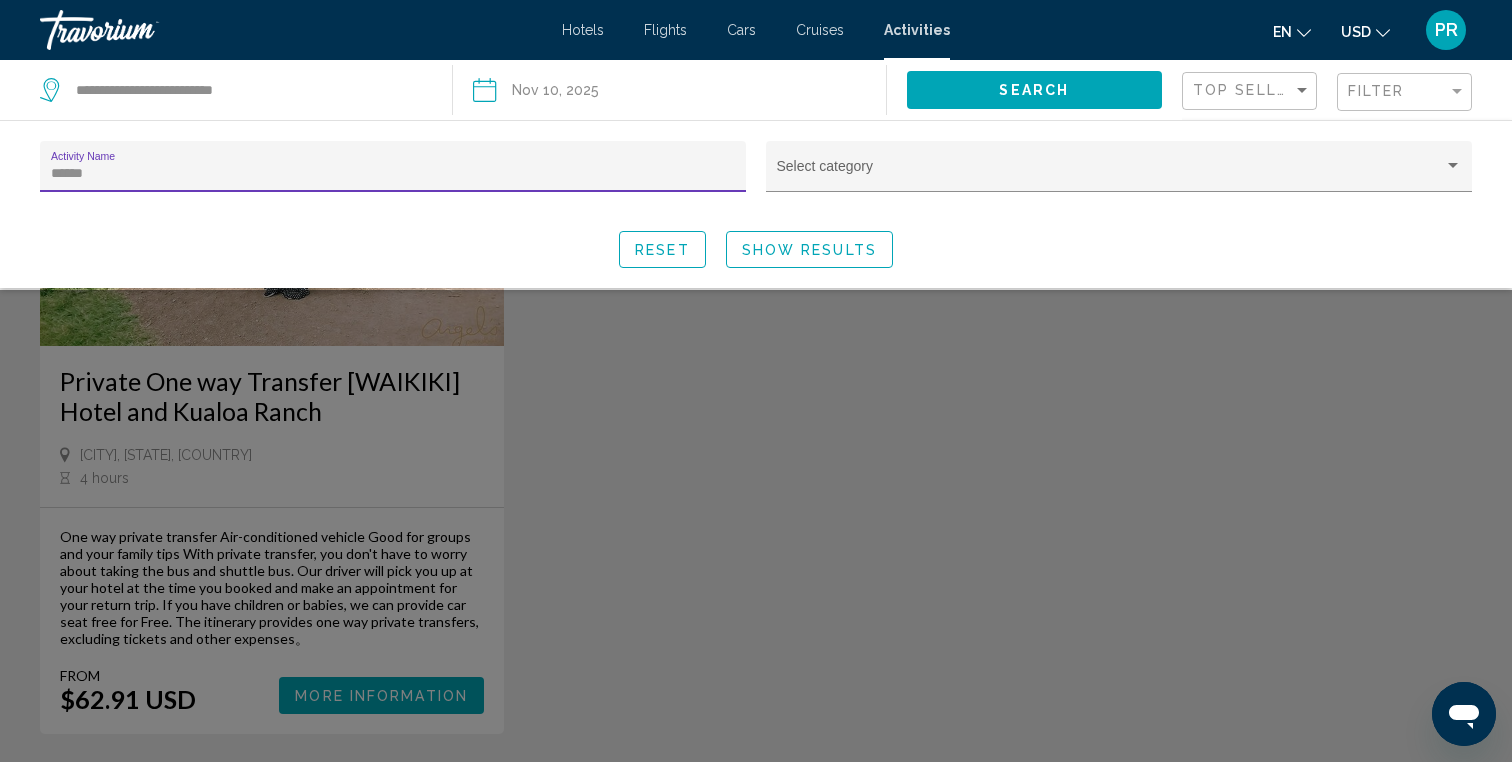 click on "Show Results" 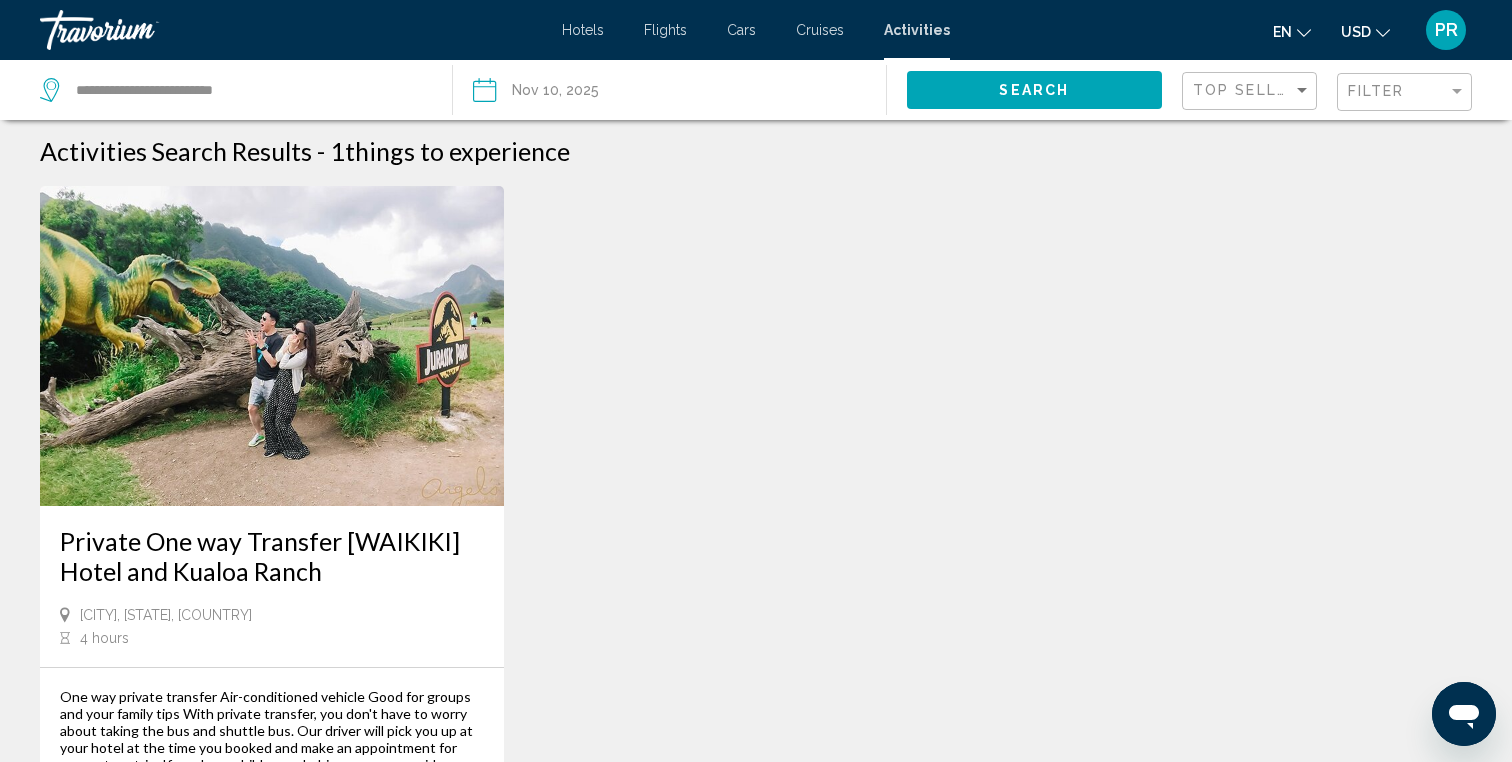 scroll, scrollTop: 0, scrollLeft: 0, axis: both 